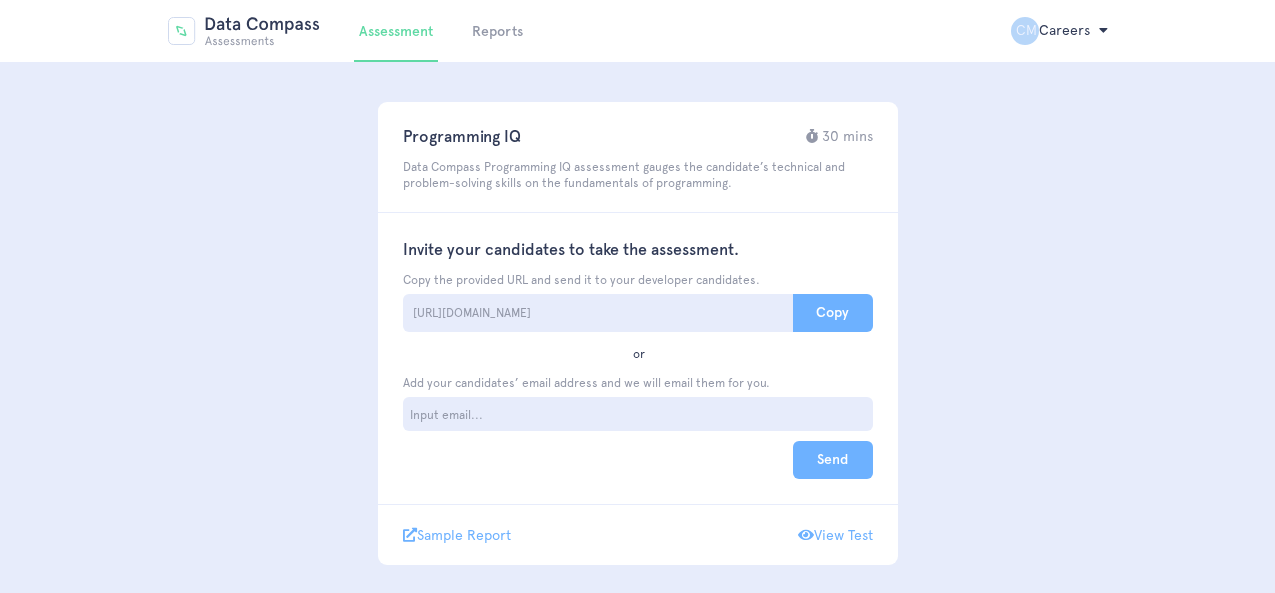 scroll, scrollTop: 0, scrollLeft: 0, axis: both 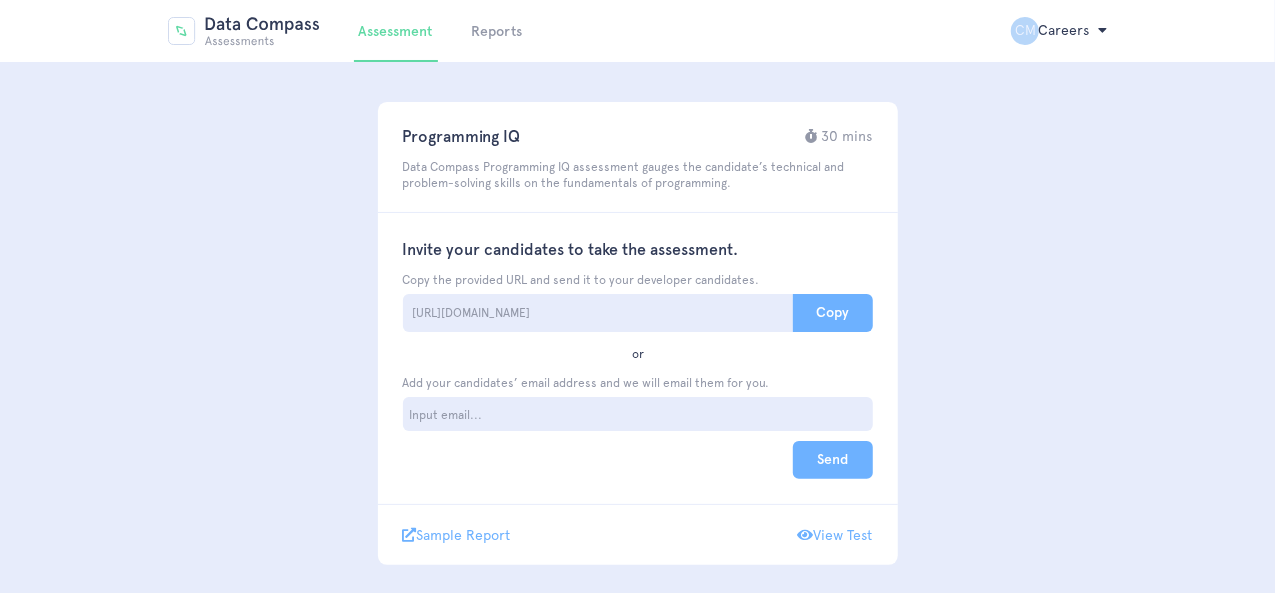click on "Reports" at bounding box center [497, 31] 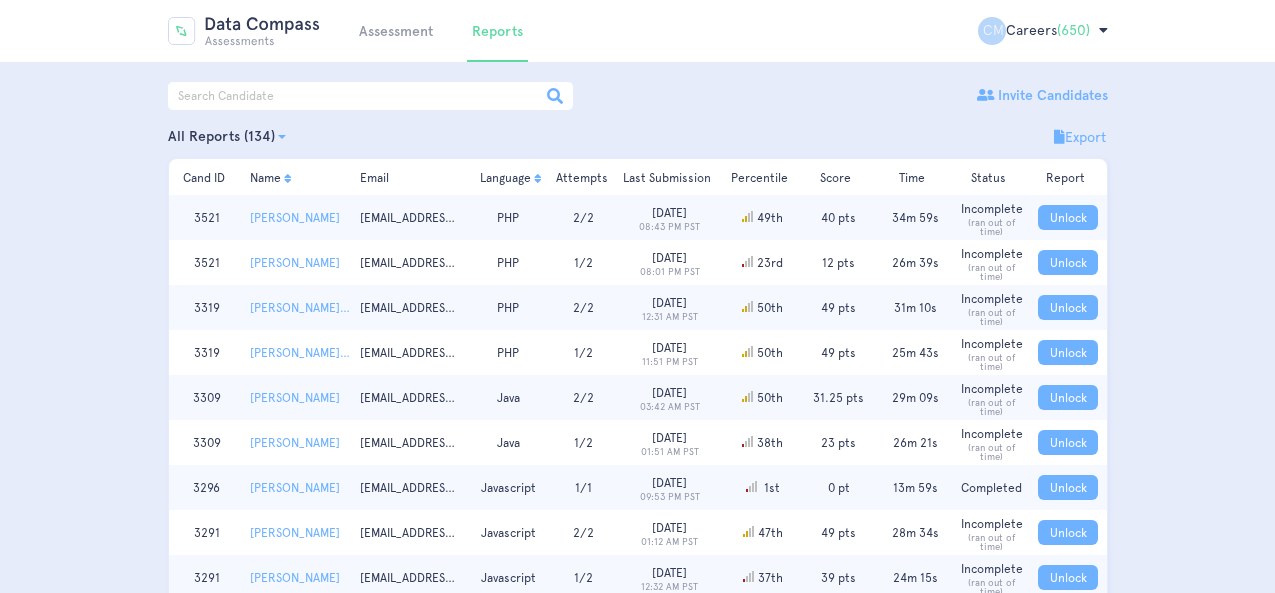scroll, scrollTop: 0, scrollLeft: 0, axis: both 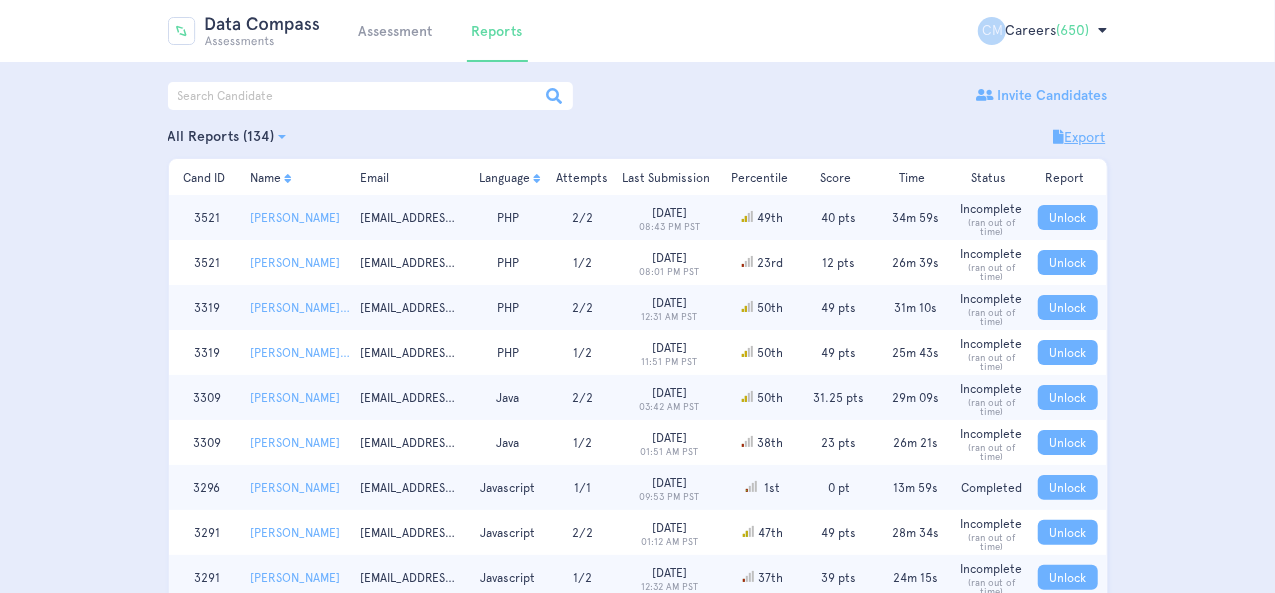 click on "Export" at bounding box center [1080, 137] 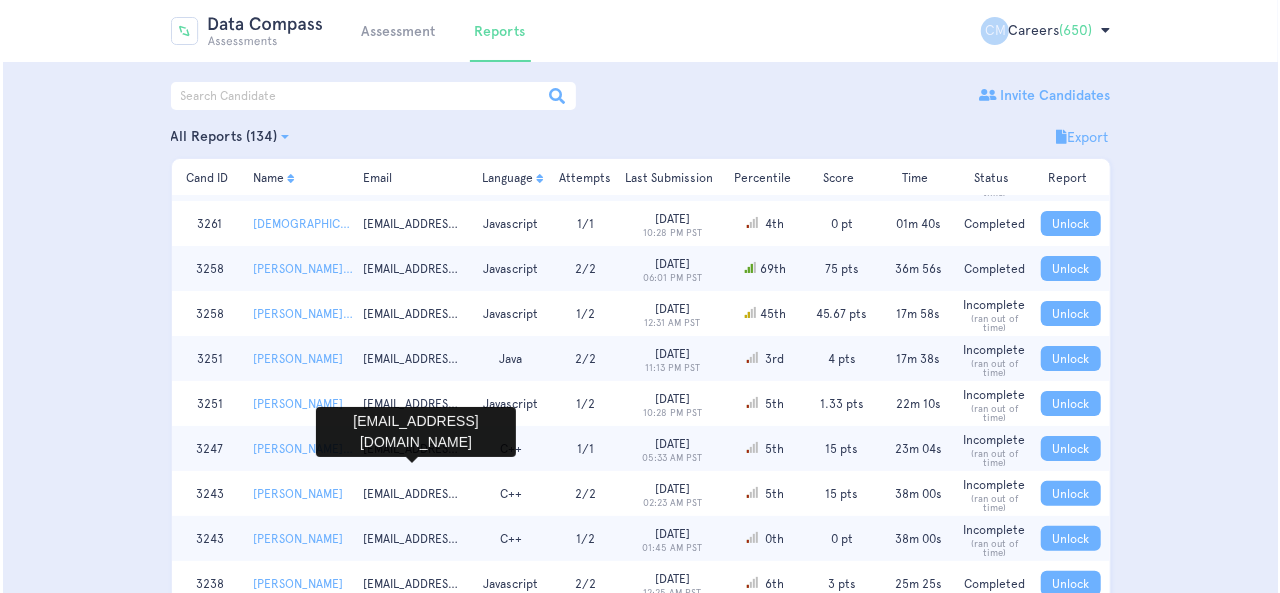 scroll, scrollTop: 400, scrollLeft: 0, axis: vertical 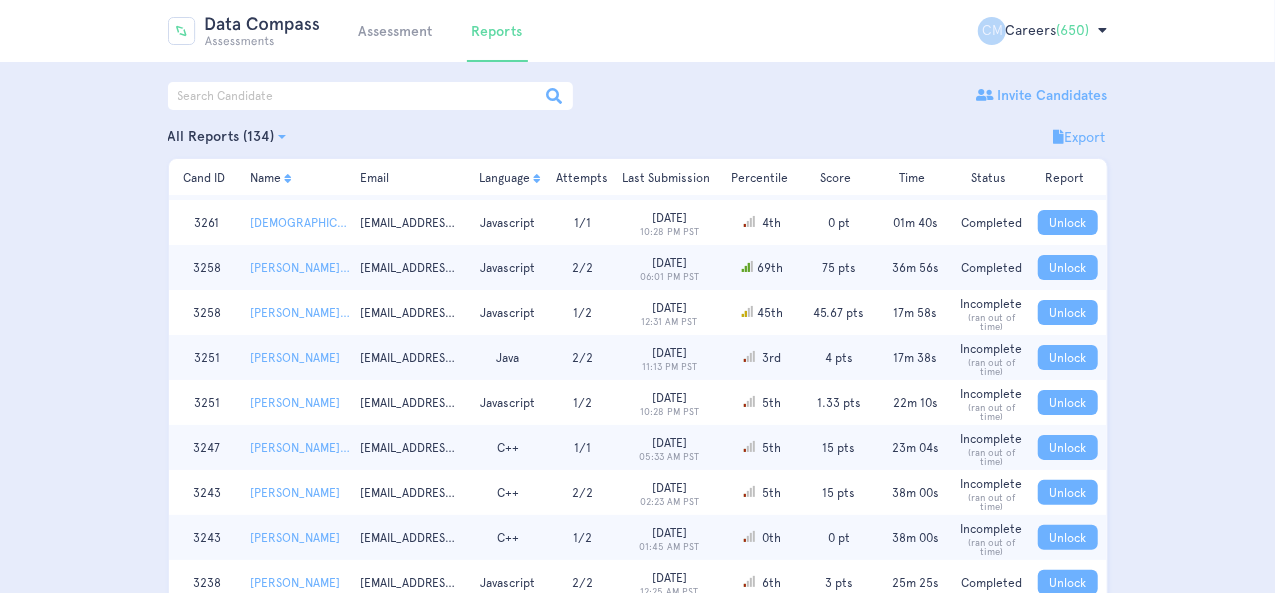click on "All Reports (134)" at bounding box center [237, 137] 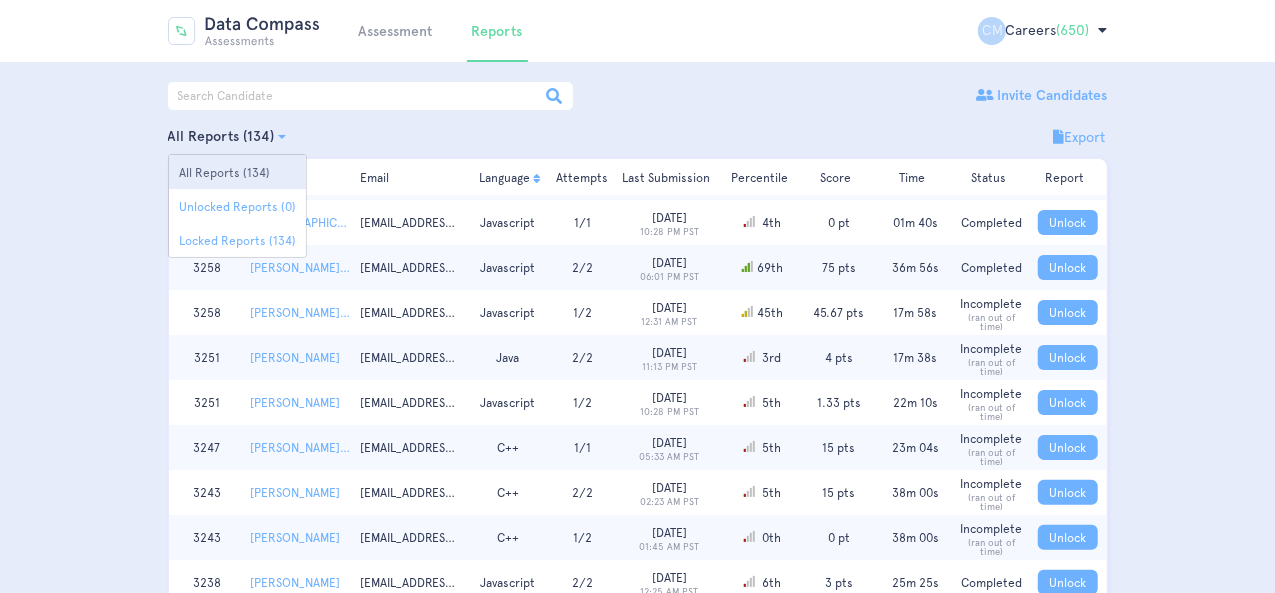 click on "Unlocked Reports (0)" at bounding box center (237, 206) 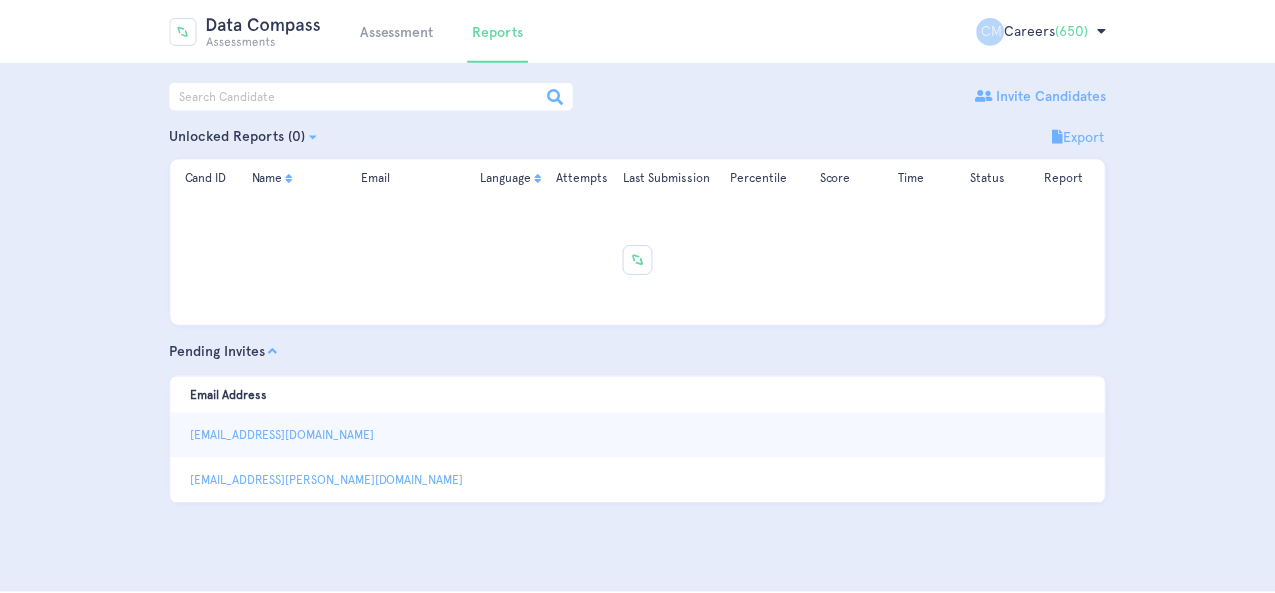 scroll, scrollTop: 0, scrollLeft: 0, axis: both 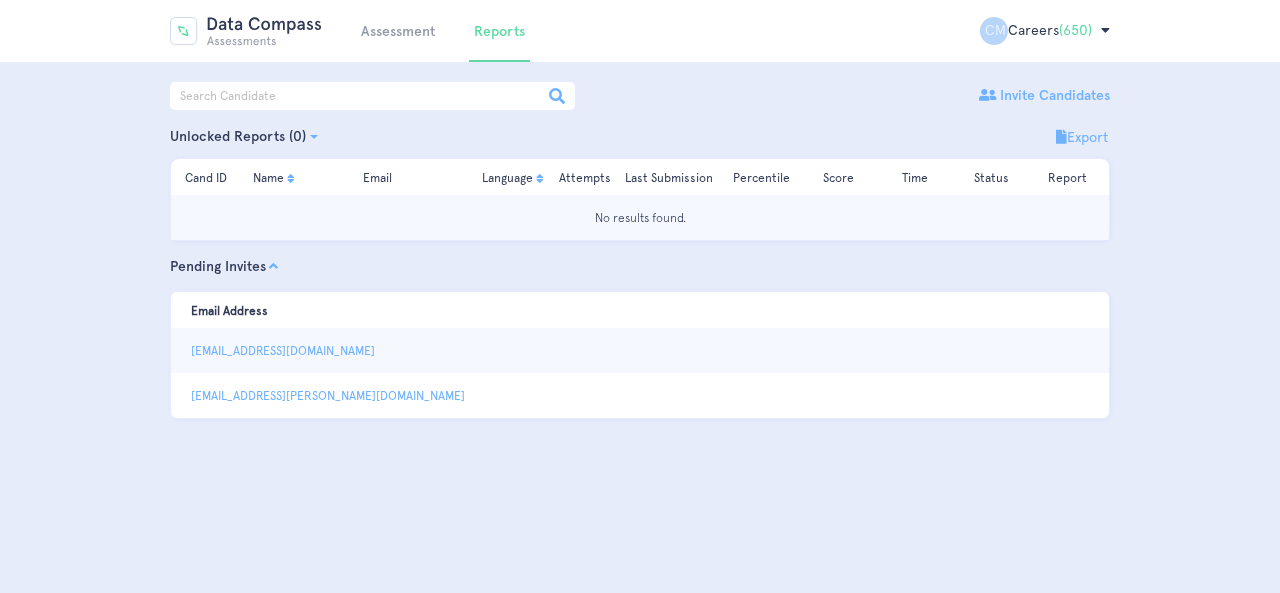 click on "Unlocked Reports (0)" at bounding box center (238, 137) 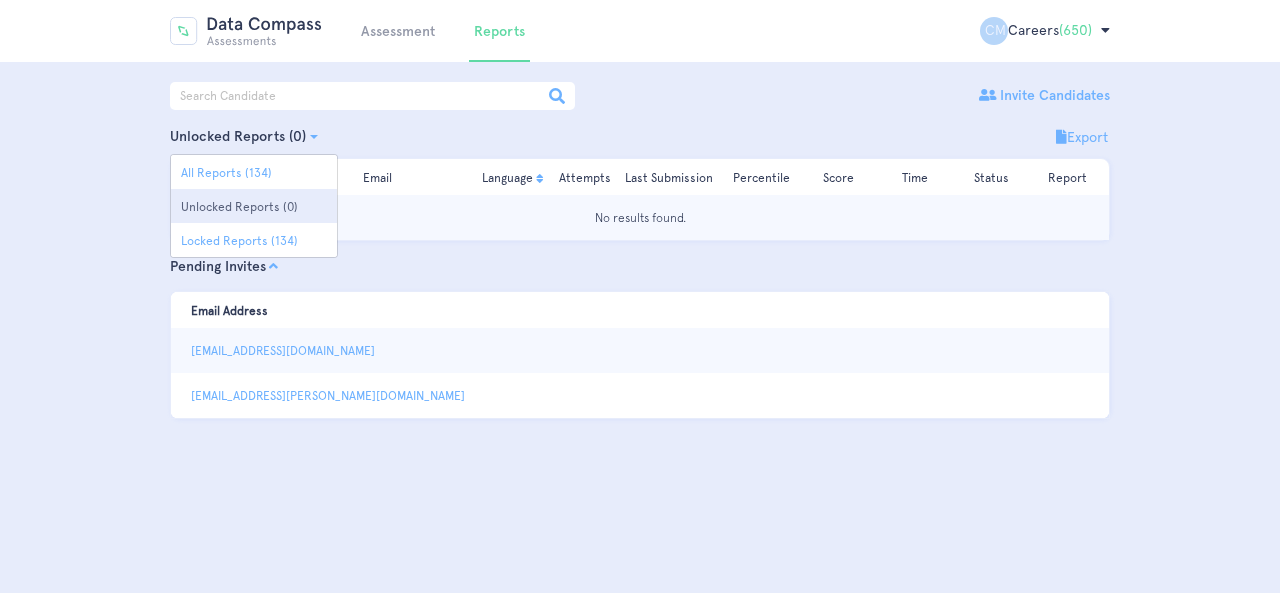 click on "All Reports (134)" at bounding box center (254, 172) 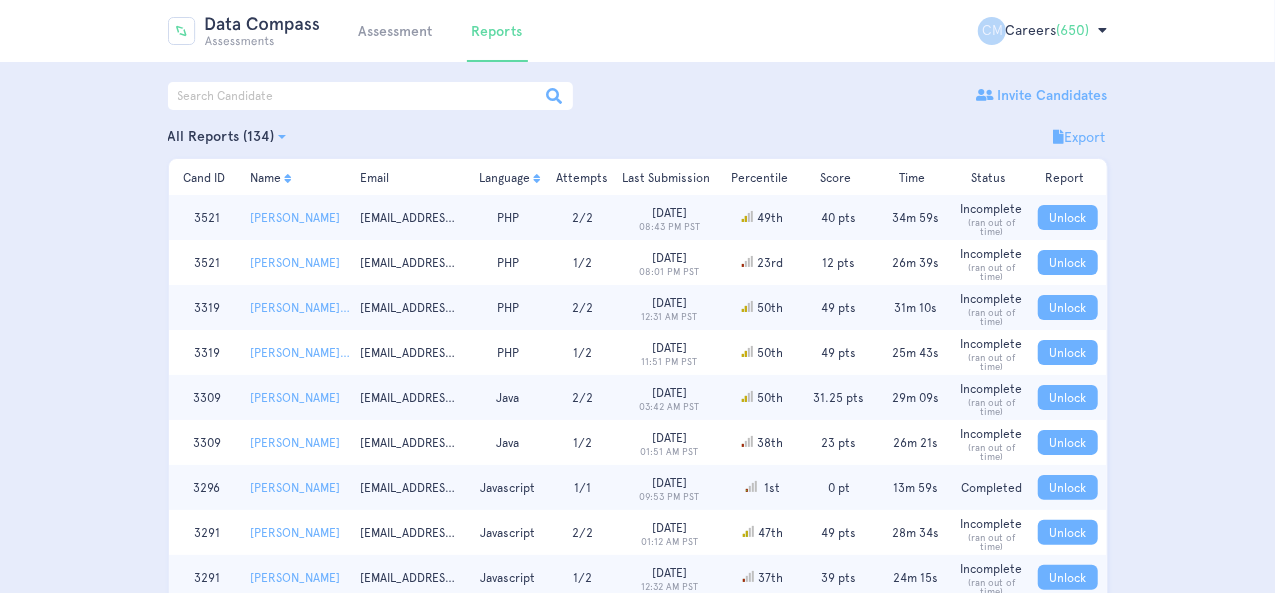 click at bounding box center [370, 96] 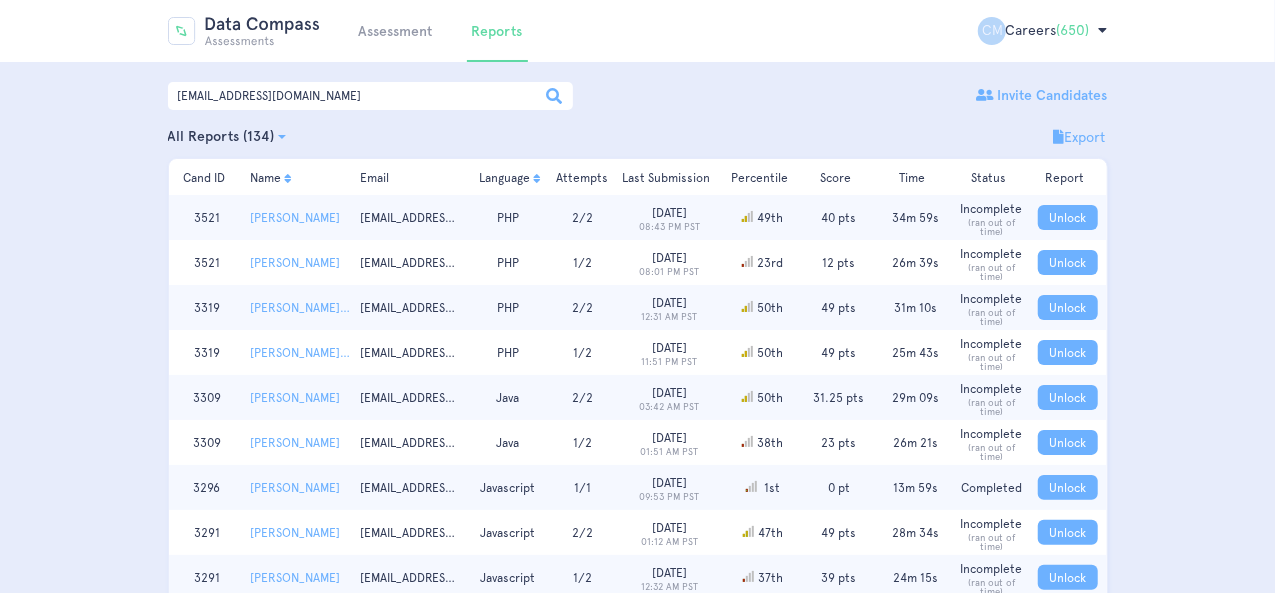 type on "delosreyeskimson15@gmail.com" 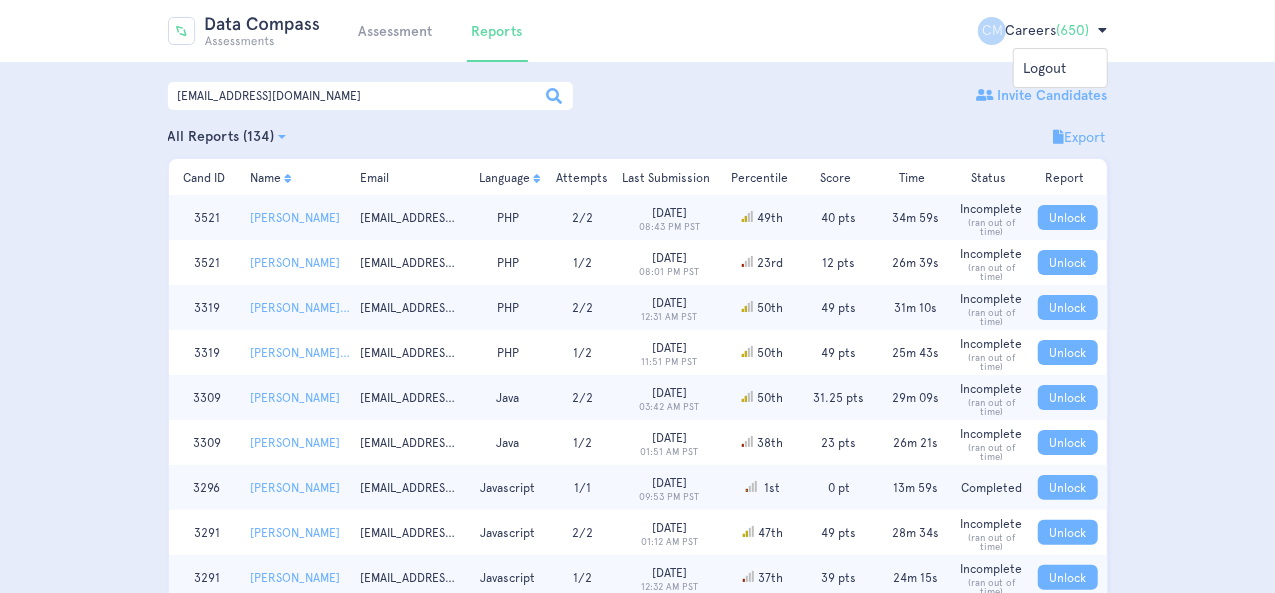 click on "All Reports (134)
Unlocked Reports (0)
Locked Reports (134)
All Reports (134)   All Reports (134) Unlocked Reports (0) Locked Reports (134)" at bounding box center [638, 137] 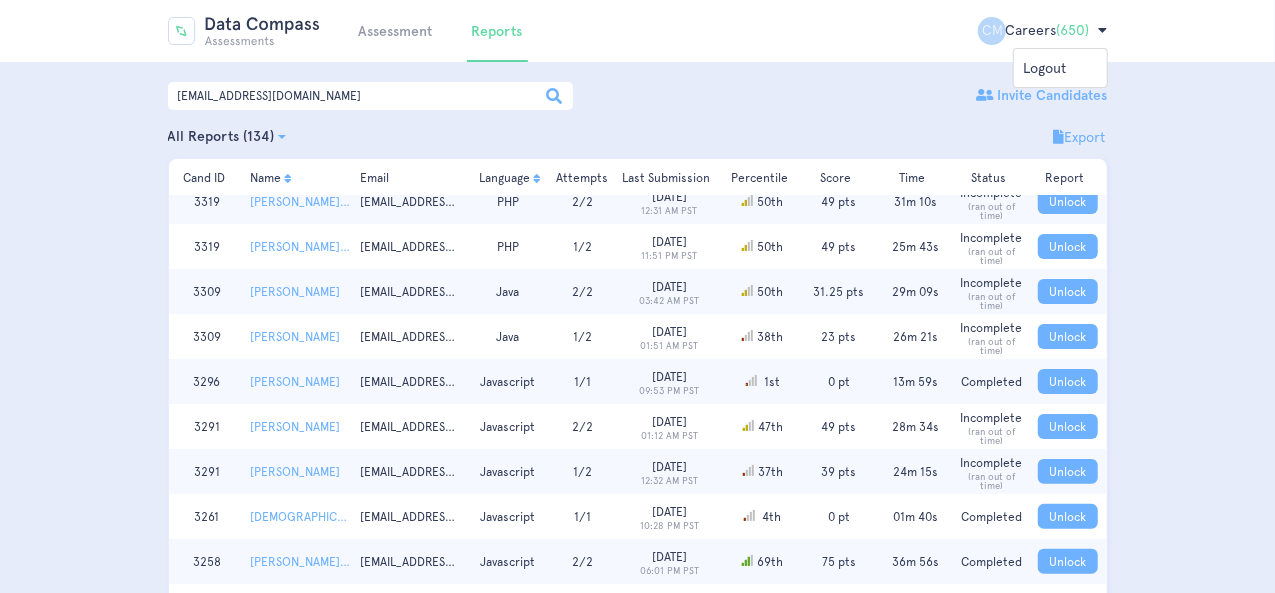 scroll, scrollTop: 200, scrollLeft: 0, axis: vertical 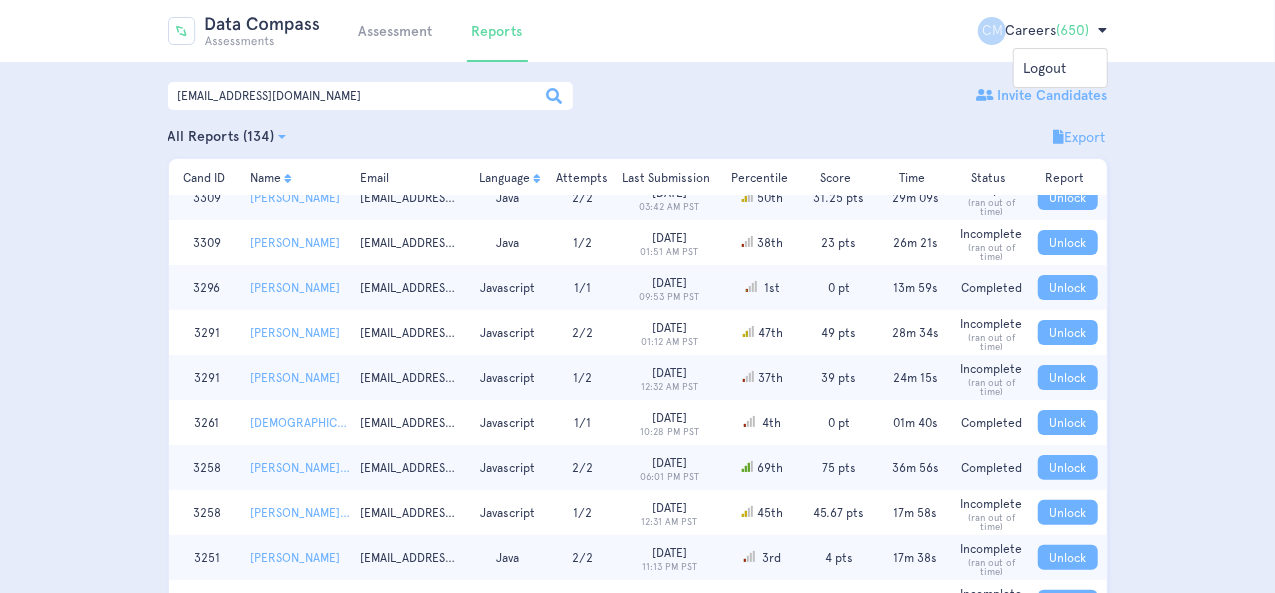 click on "Nhielsan Albuero" at bounding box center [300, 378] 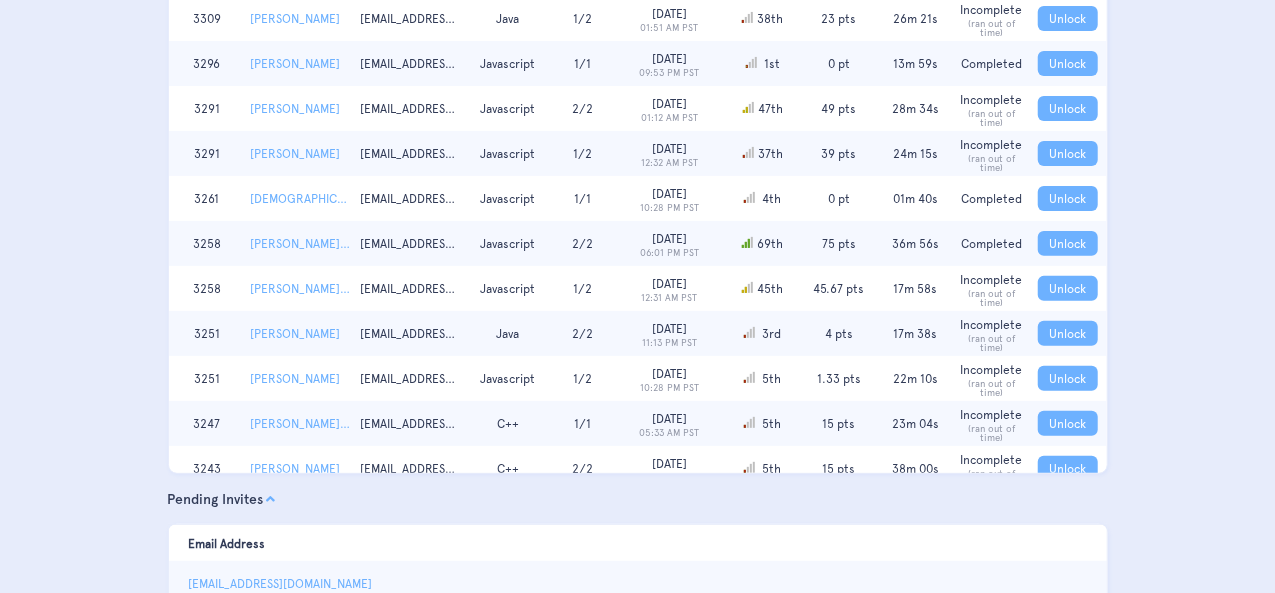 scroll, scrollTop: 295, scrollLeft: 0, axis: vertical 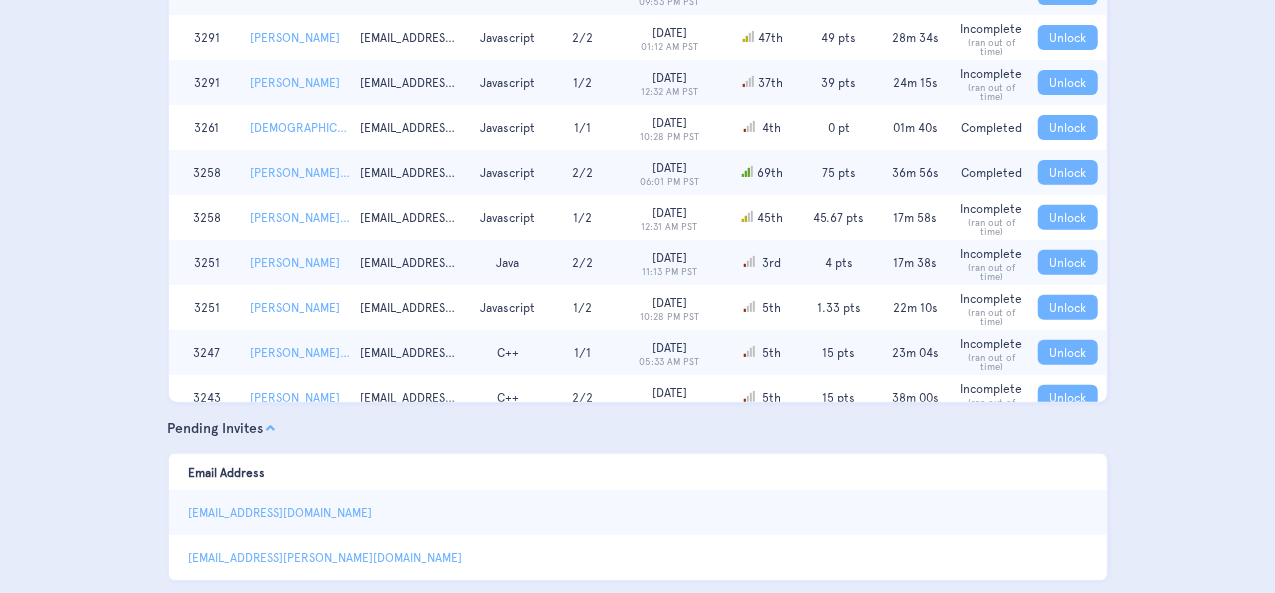 click on "maricarloria621@gmail.com" at bounding box center (638, 513) 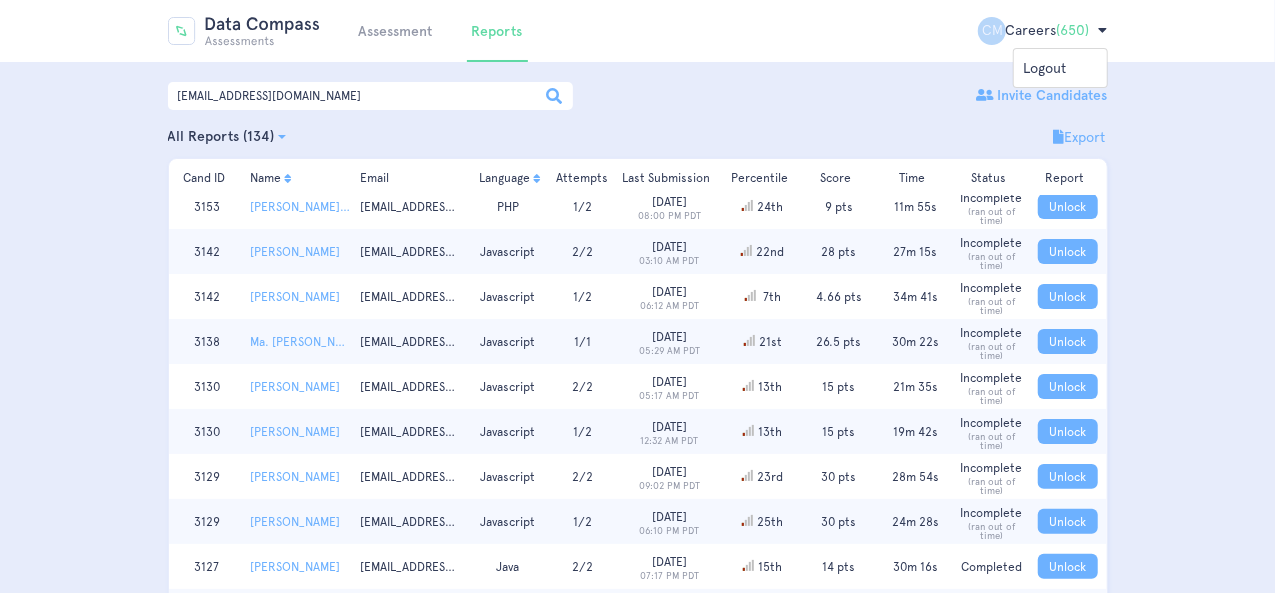 scroll, scrollTop: 2300, scrollLeft: 0, axis: vertical 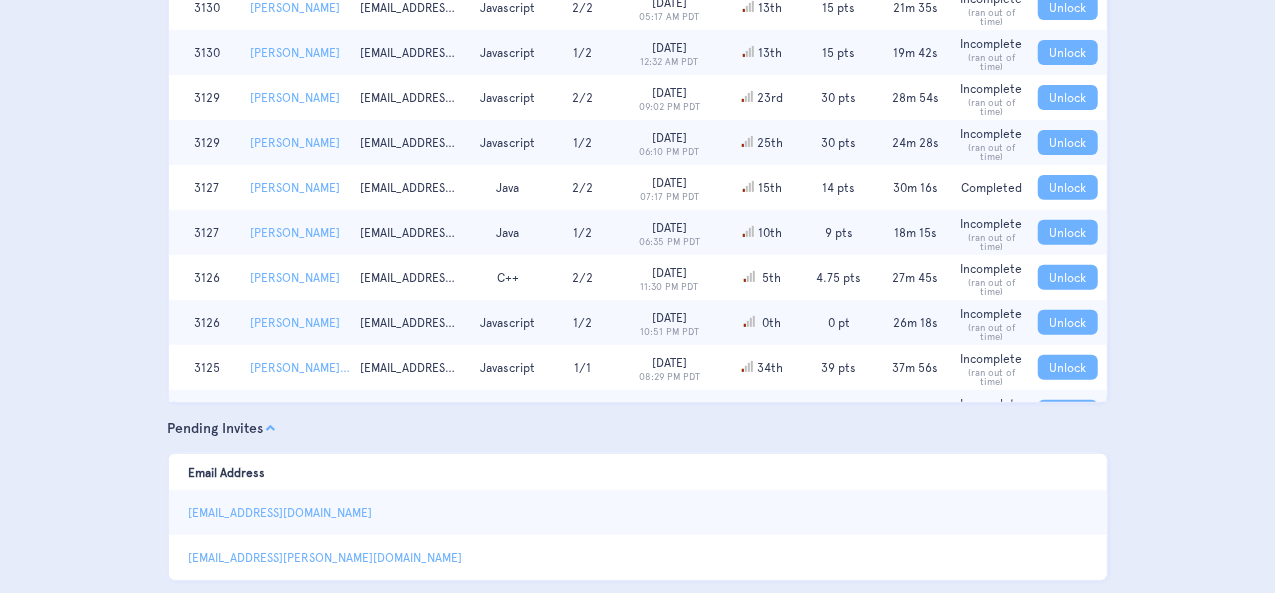 click on "maricar.loria@maroonstudios.com" at bounding box center (638, 558) 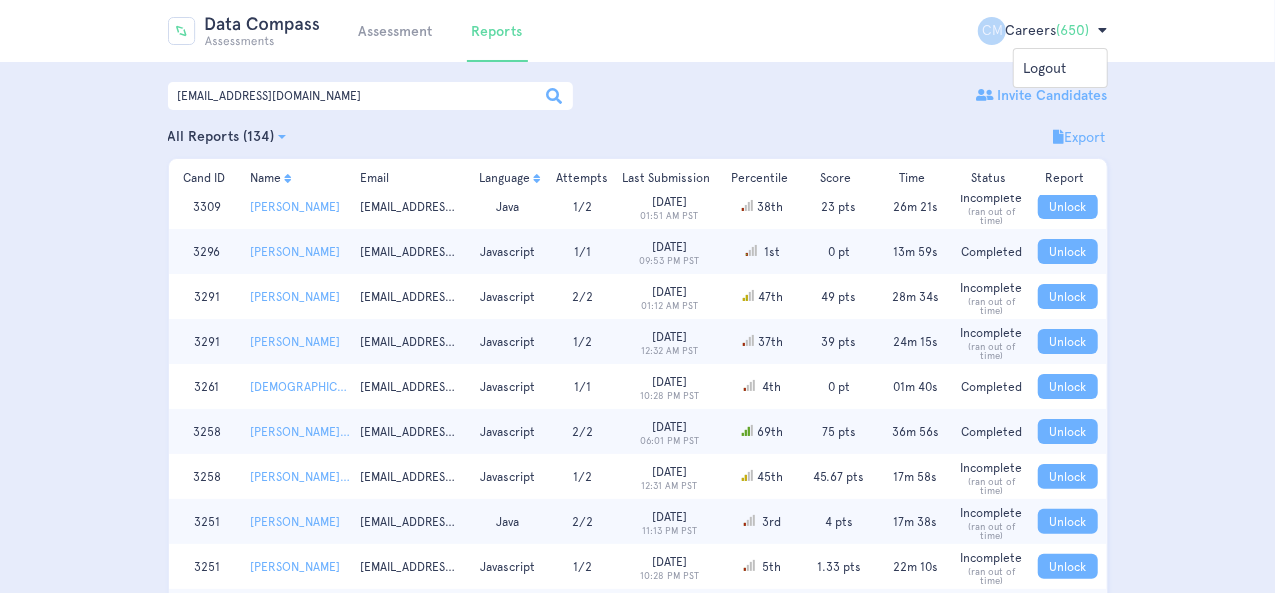 scroll, scrollTop: 0, scrollLeft: 0, axis: both 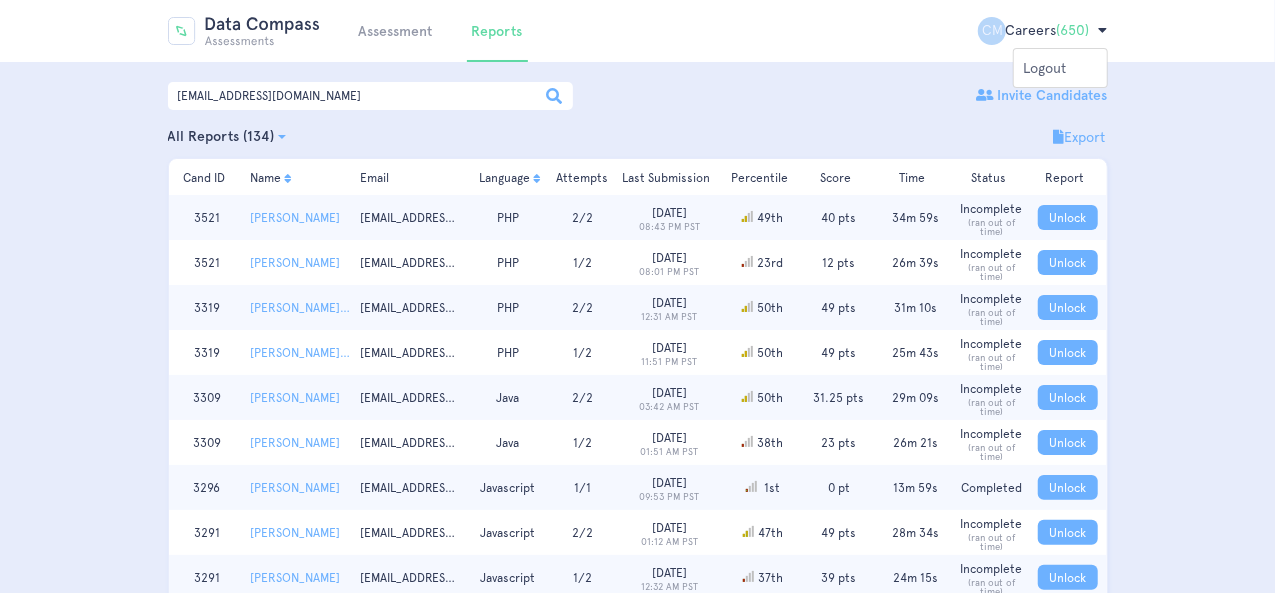 click on "Logout" at bounding box center (1060, 68) 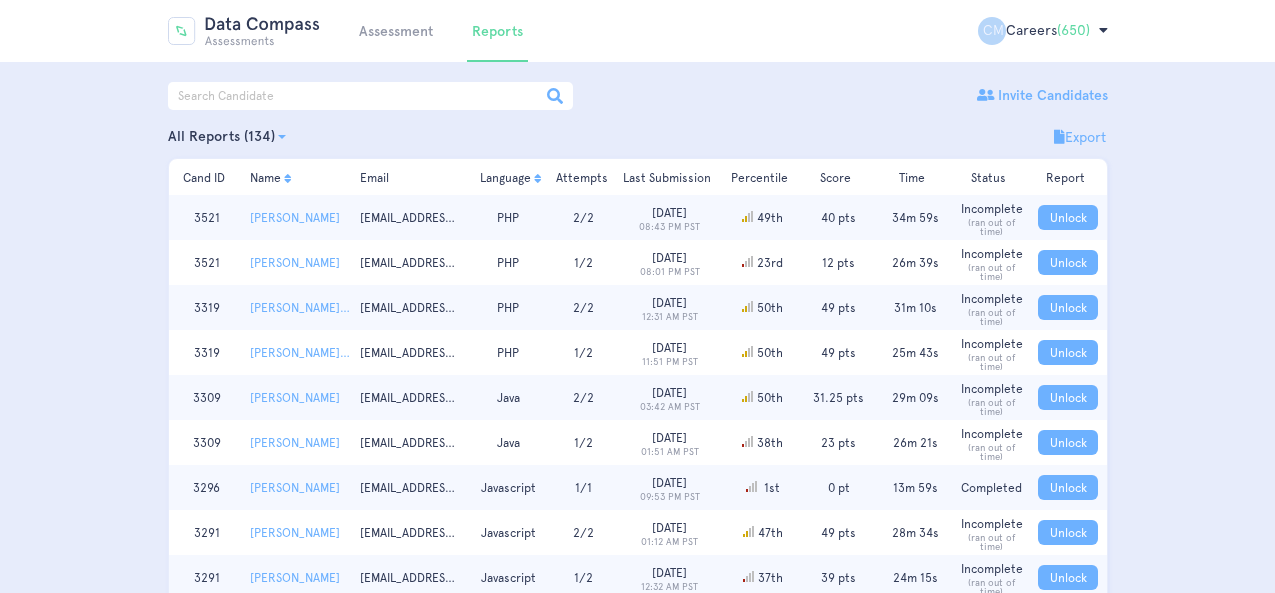 scroll, scrollTop: 0, scrollLeft: 0, axis: both 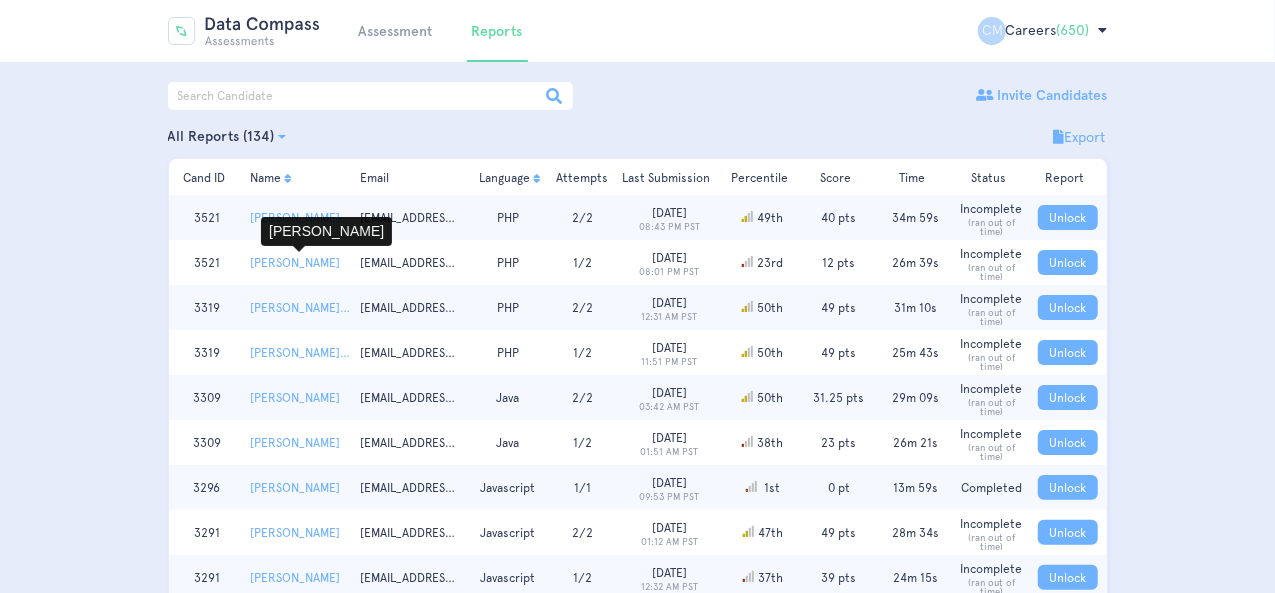 click on "Eris Reyes" at bounding box center (300, 263) 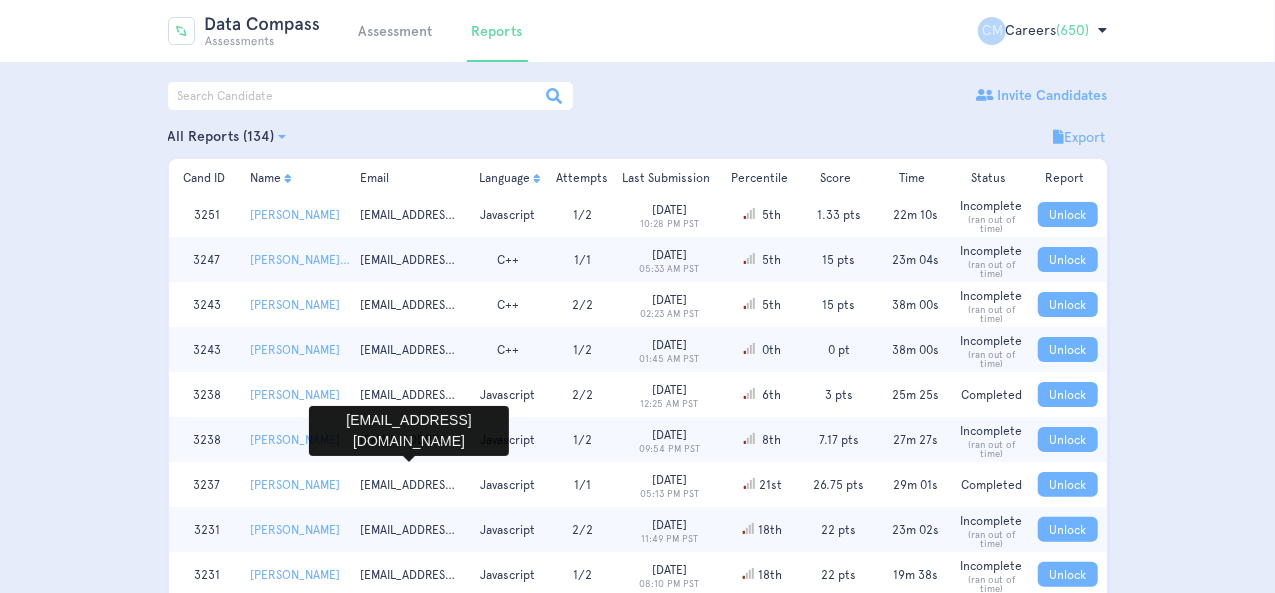 scroll, scrollTop: 600, scrollLeft: 0, axis: vertical 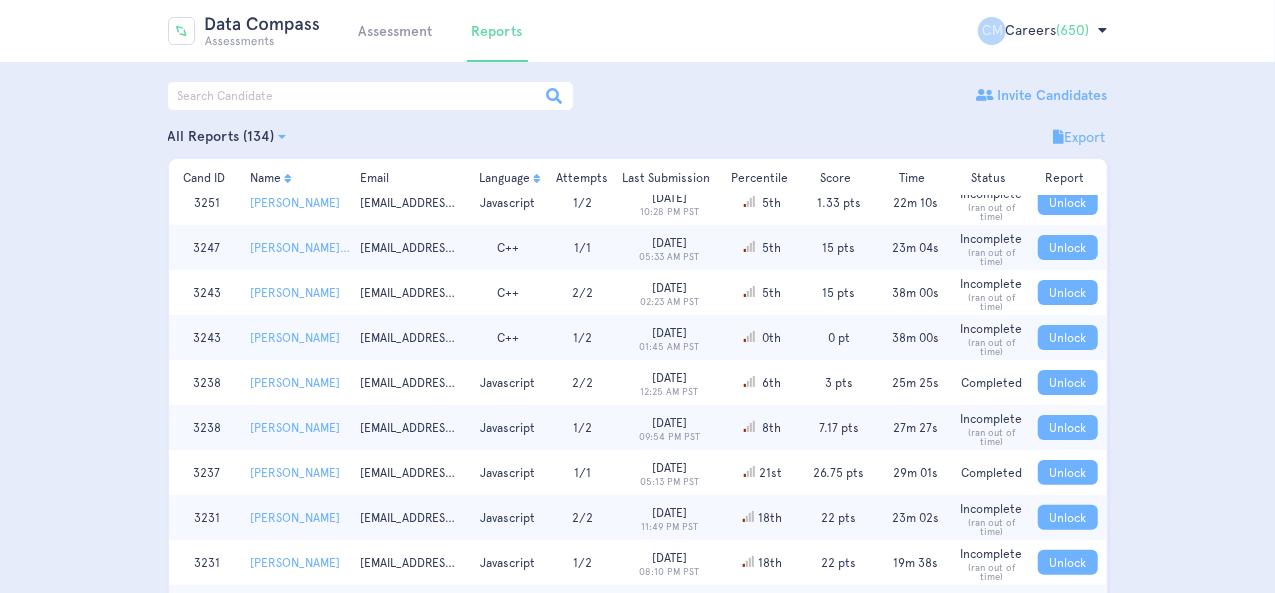 click on "Language" at bounding box center (508, 178) 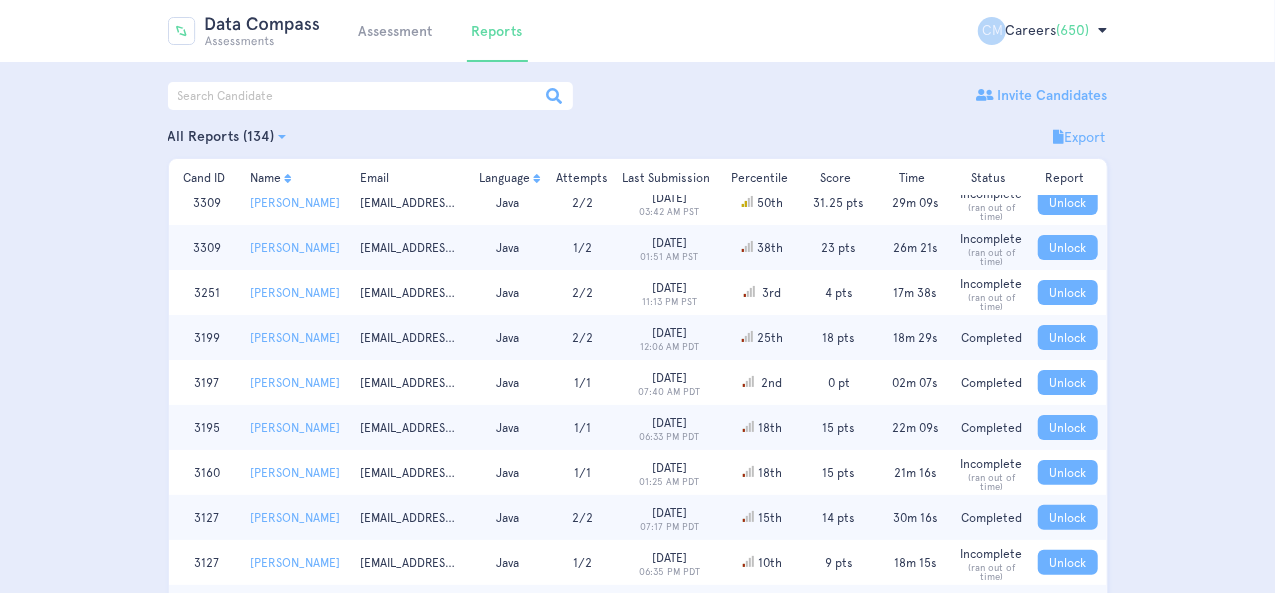 click on "Language" at bounding box center [508, 178] 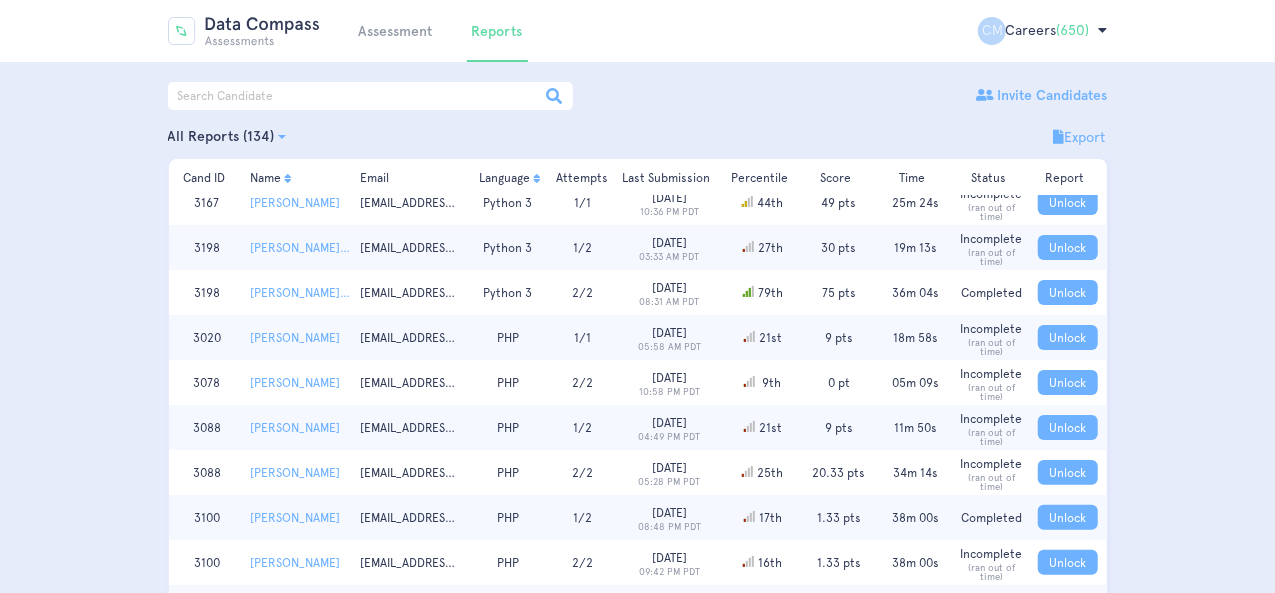 click on "Language" at bounding box center (508, 178) 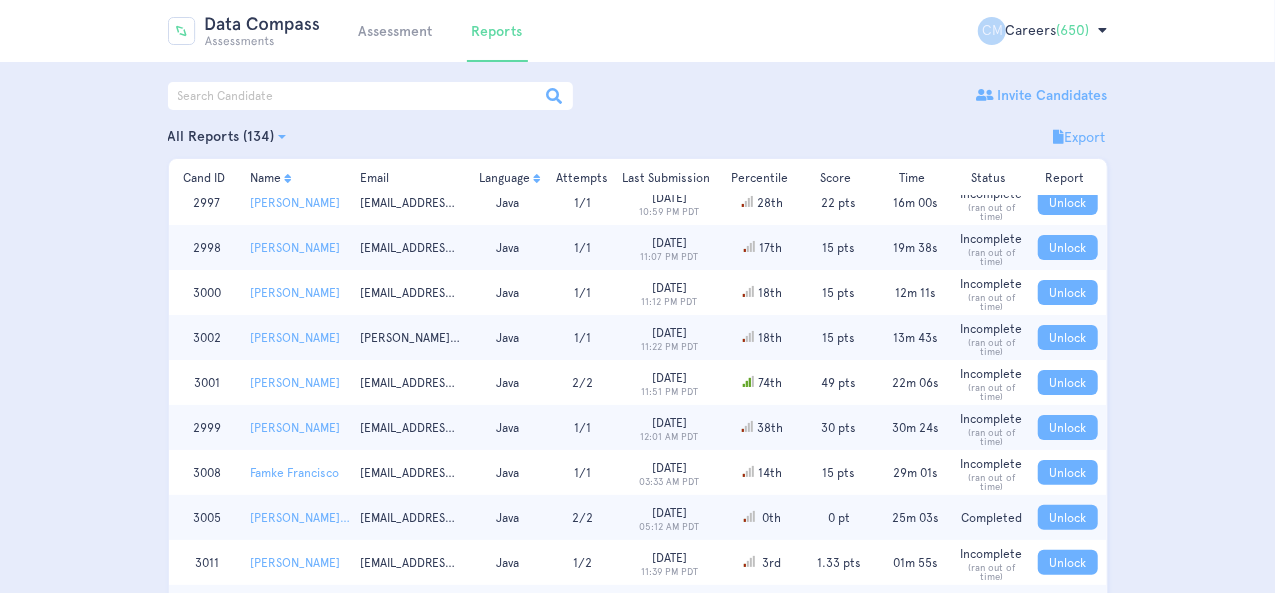 click on "Language" at bounding box center [508, 178] 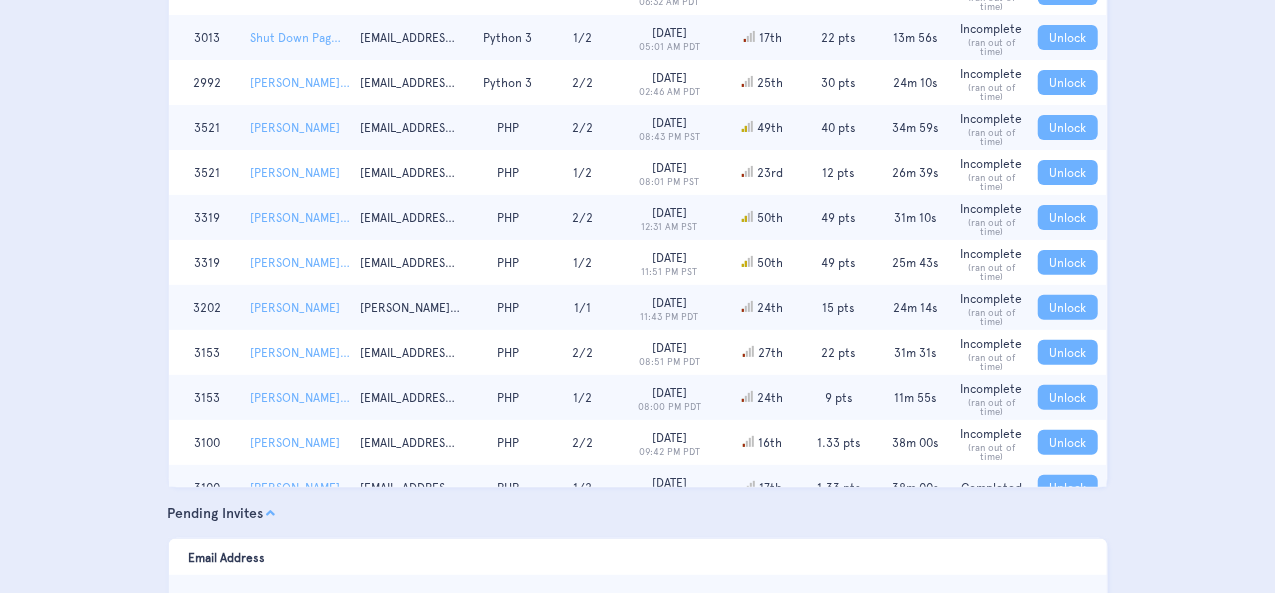 scroll, scrollTop: 295, scrollLeft: 0, axis: vertical 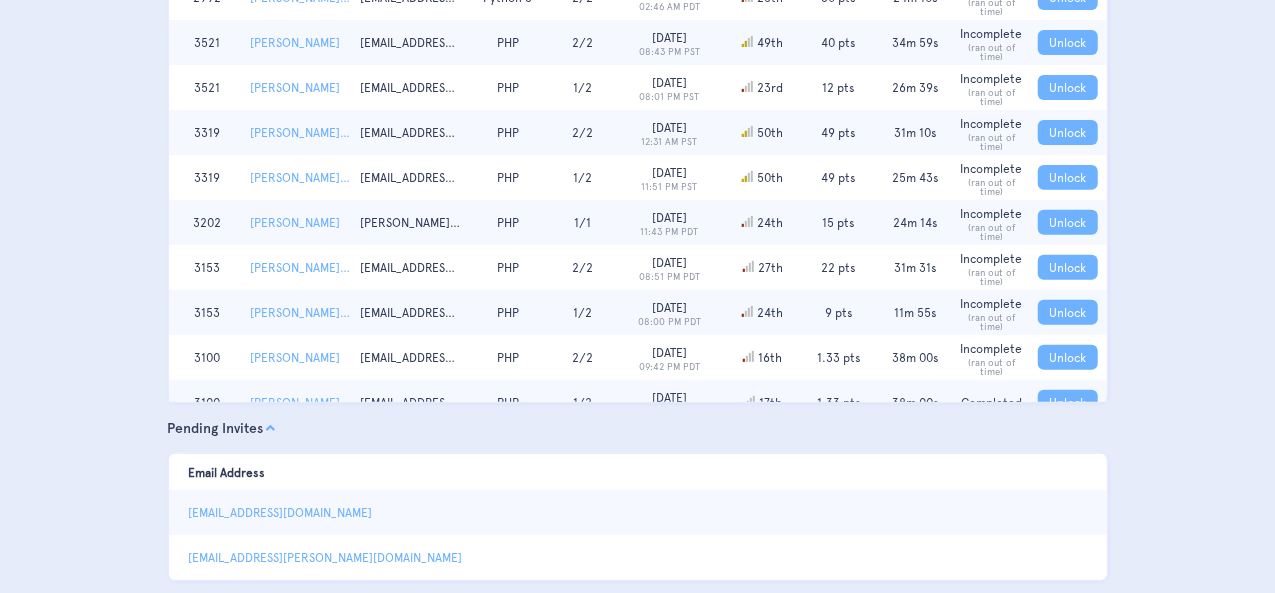 click on "Pending Invites" at bounding box center [638, 429] 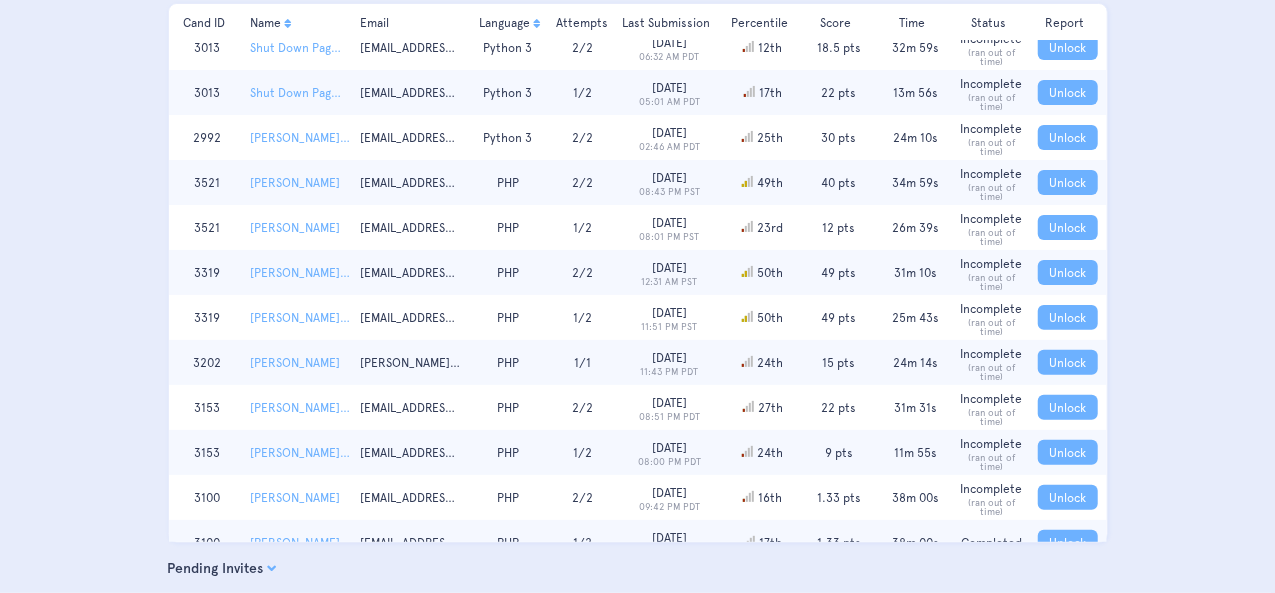 scroll, scrollTop: 154, scrollLeft: 0, axis: vertical 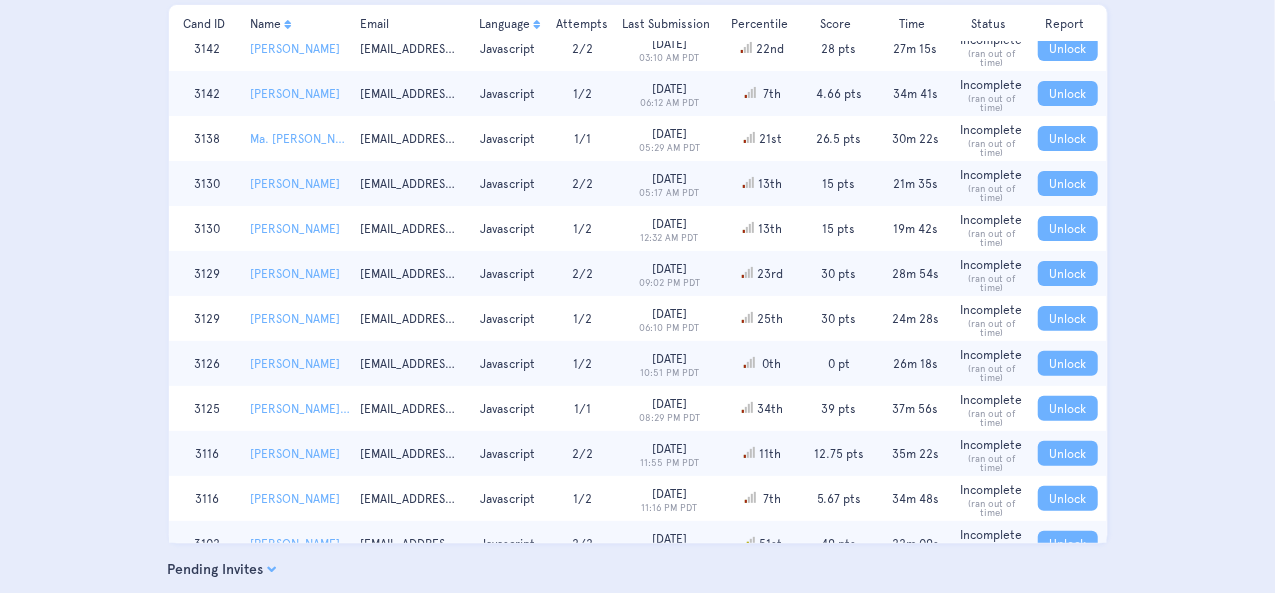click on "Unlock" at bounding box center (1068, 363) 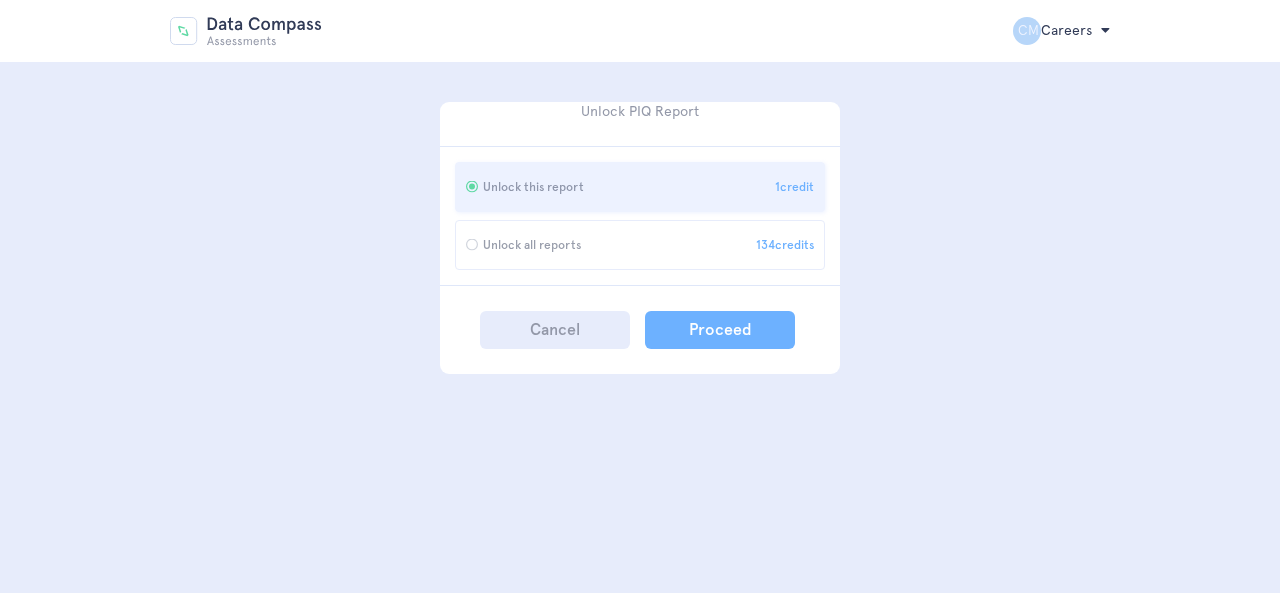 scroll, scrollTop: 0, scrollLeft: 0, axis: both 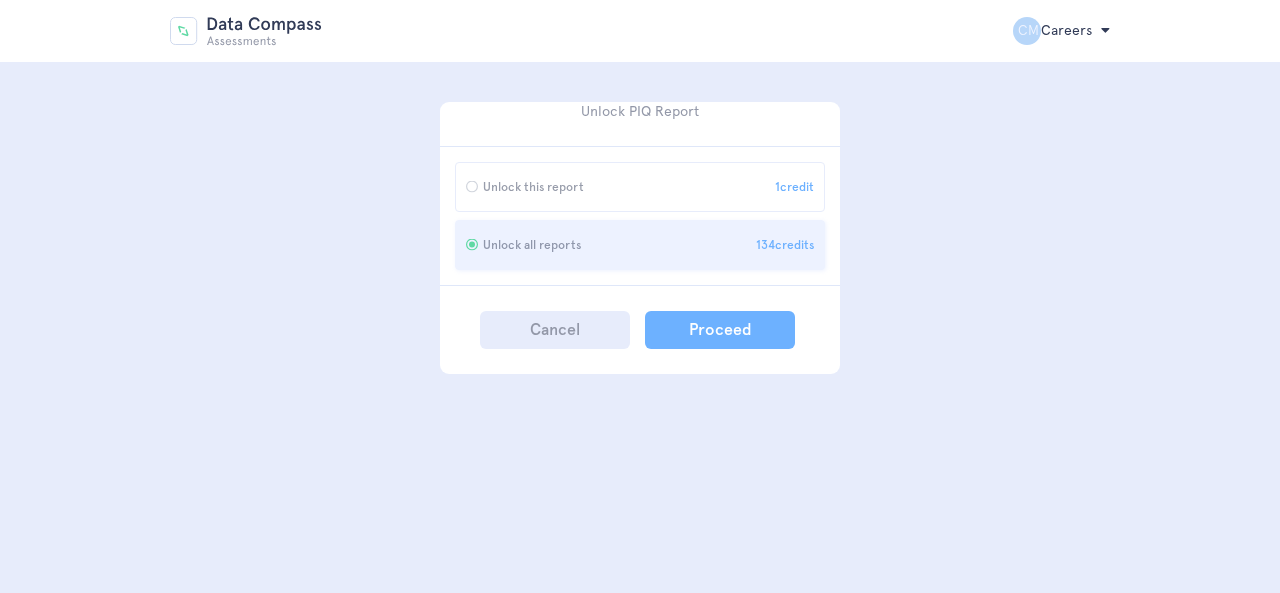 click on "Proceed" at bounding box center (720, 330) 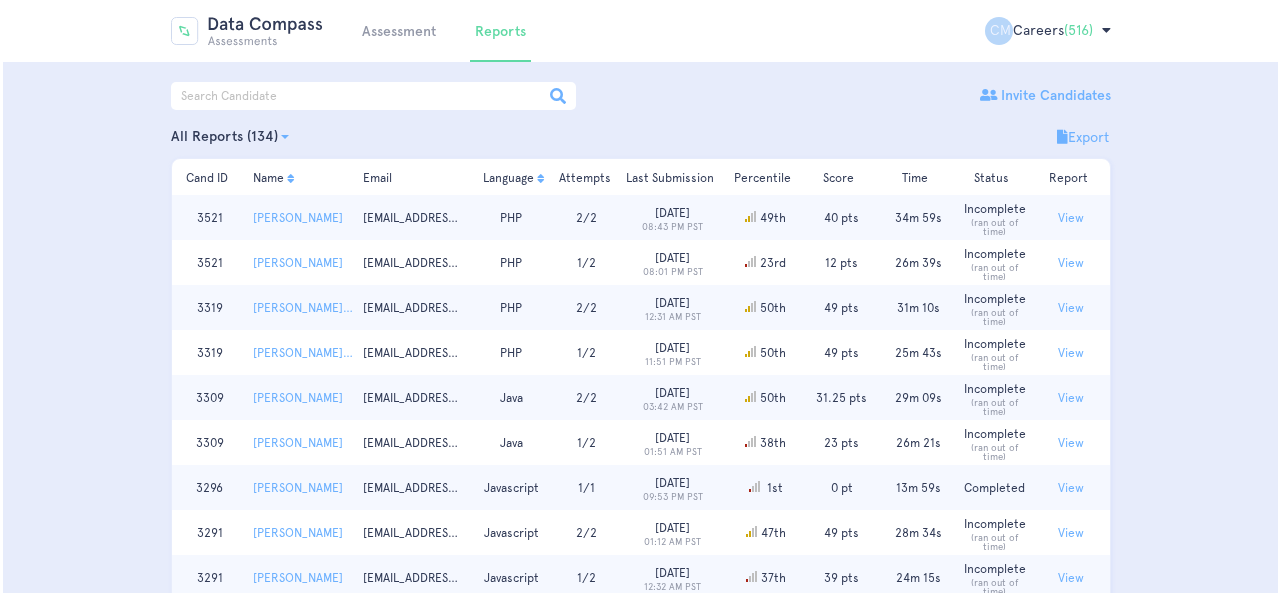 scroll, scrollTop: 0, scrollLeft: 0, axis: both 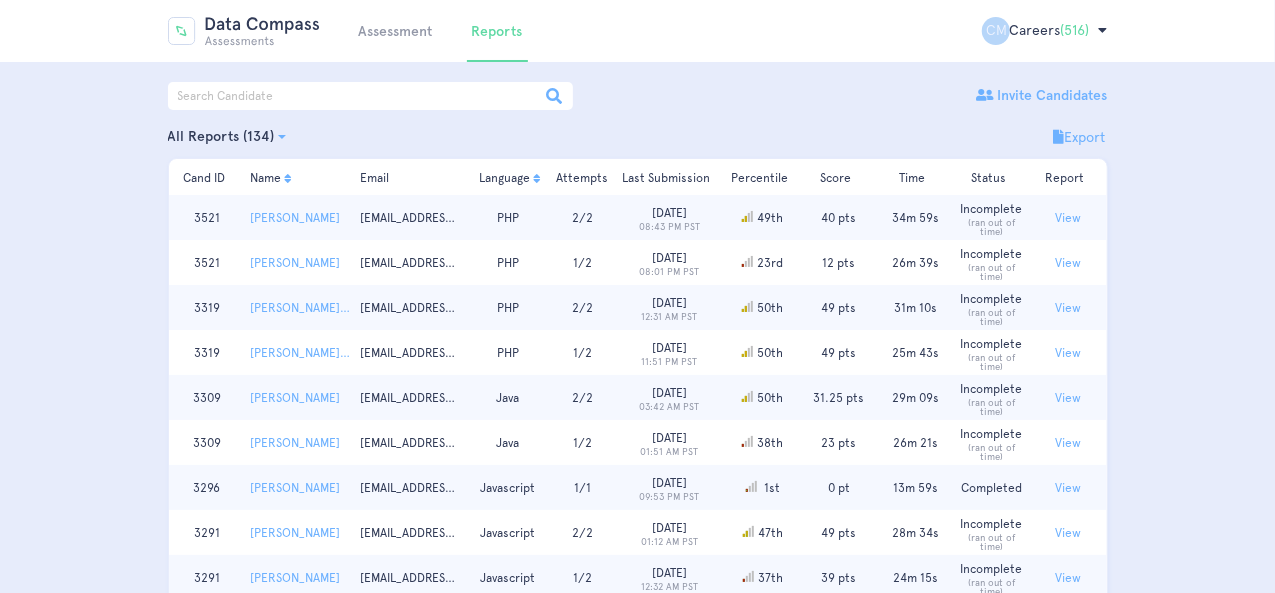 click on "View" at bounding box center [1068, 218] 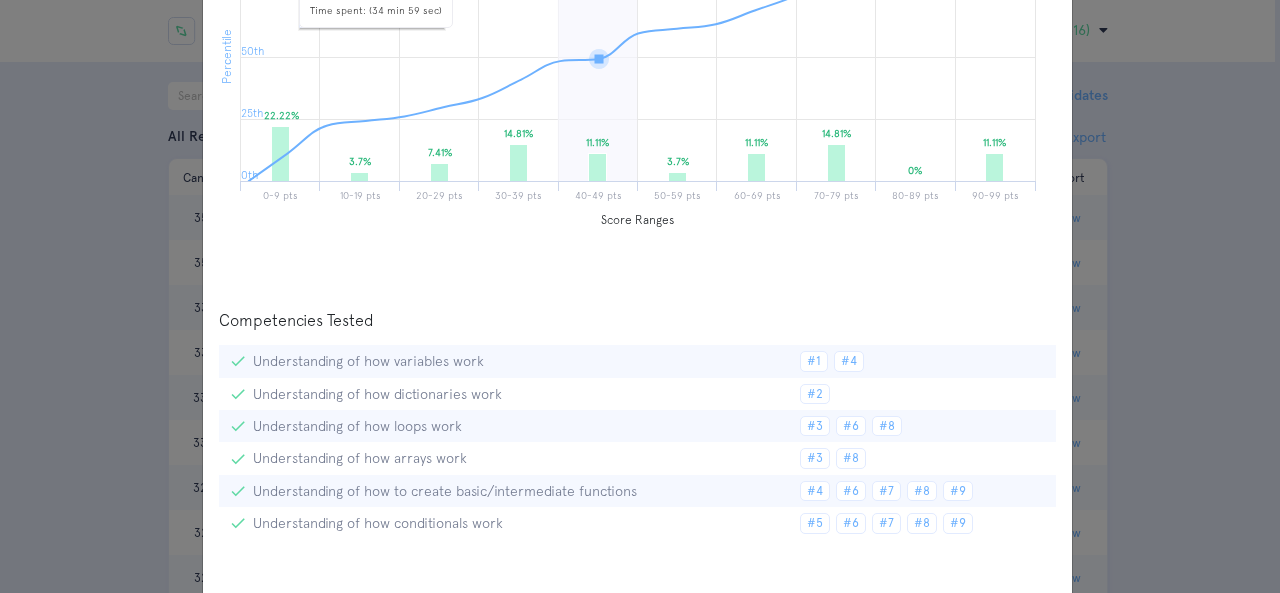 scroll, scrollTop: 600, scrollLeft: 0, axis: vertical 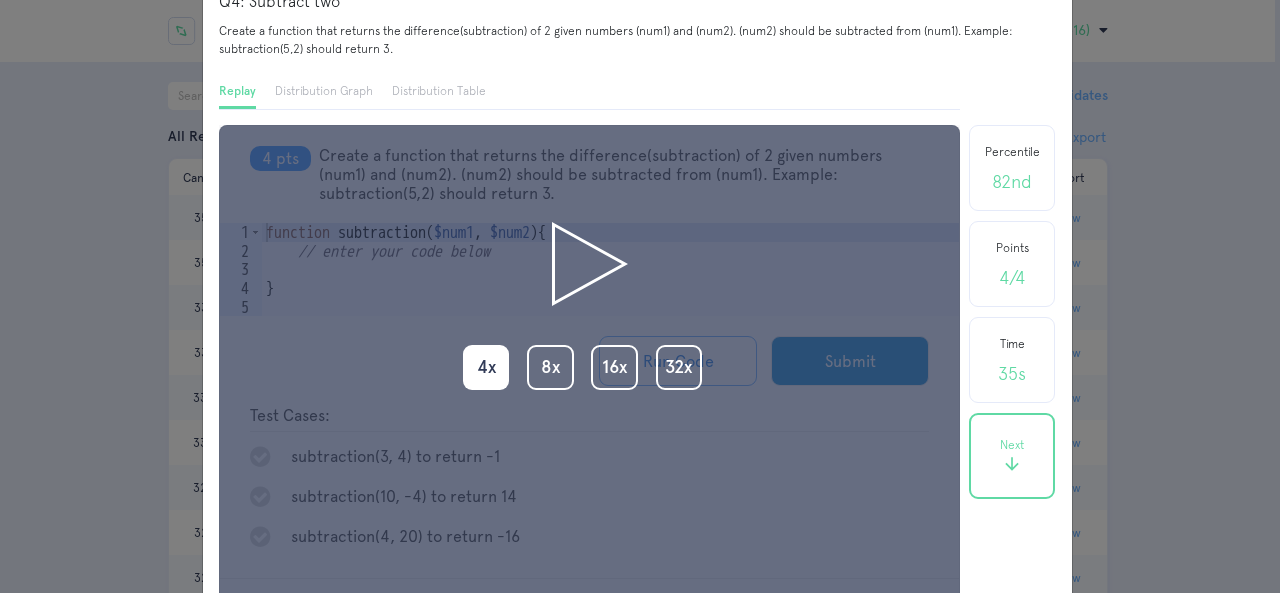 click at bounding box center [590, 263] 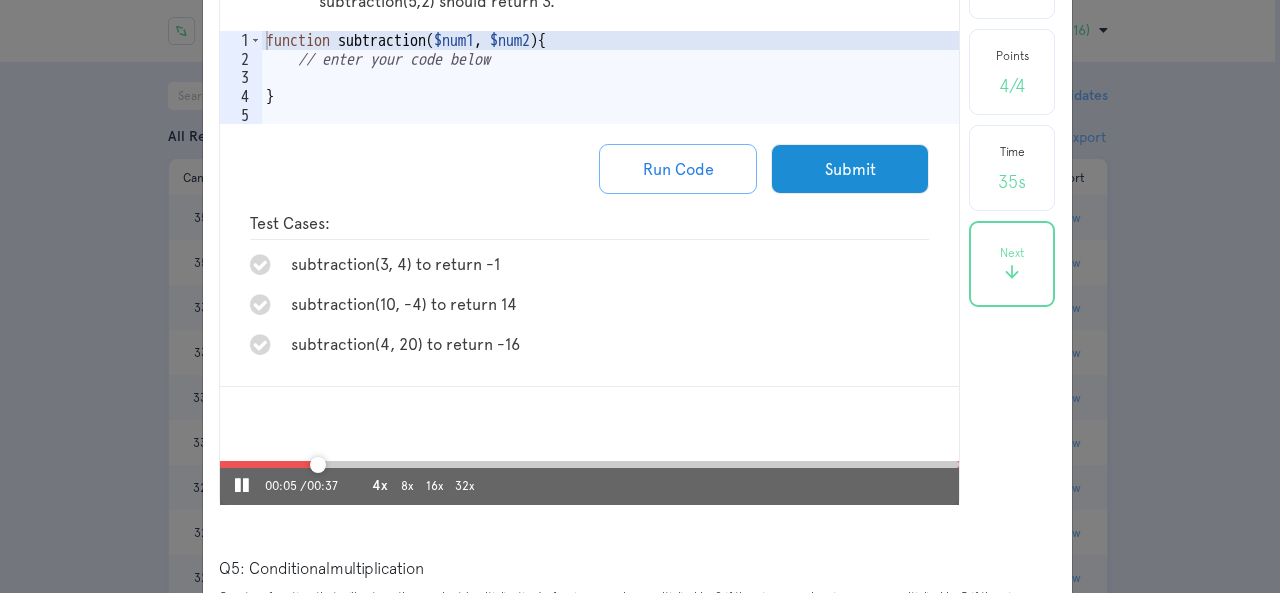 scroll, scrollTop: 3457, scrollLeft: 0, axis: vertical 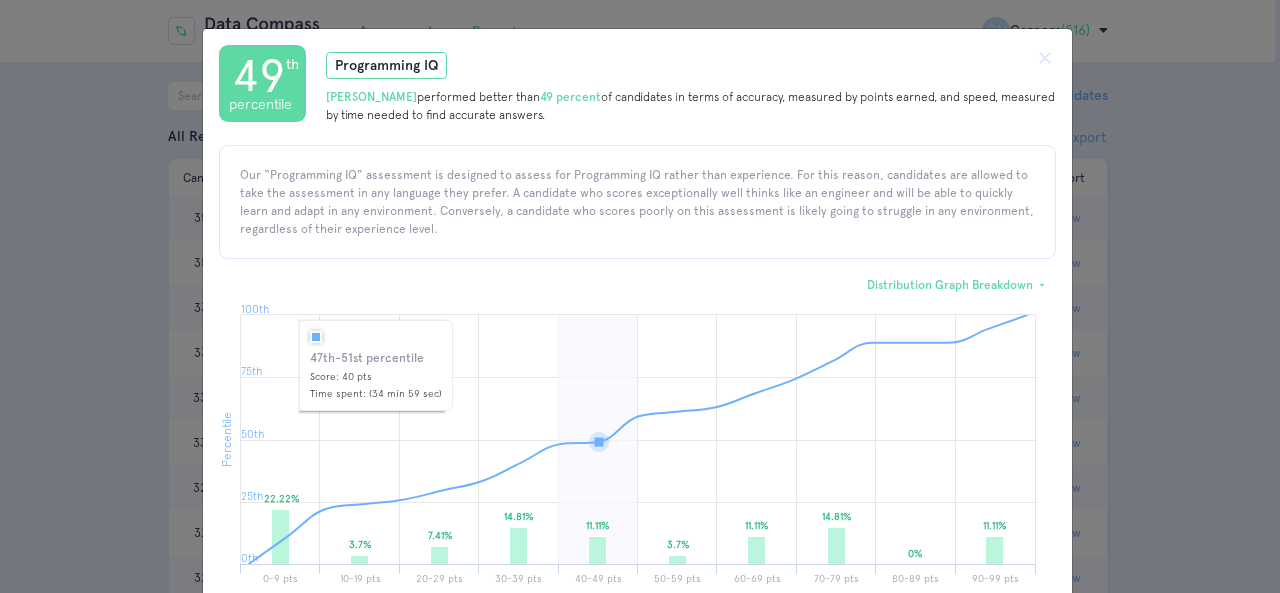 click on "Programming IQ
Eris Reyes  performed better than  49 percent 	of candidates in terms of accuracy, measured by points earned, and speed, measured by time needed to find accurate answers." at bounding box center [681, 88] 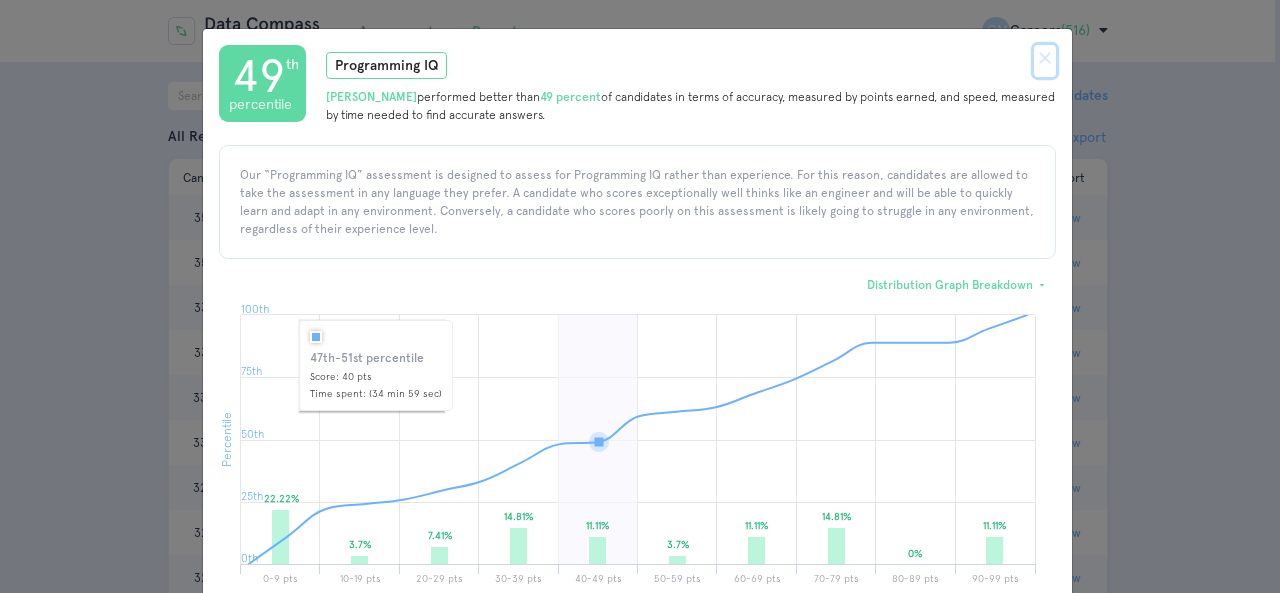 click on "close" at bounding box center (1045, 58) 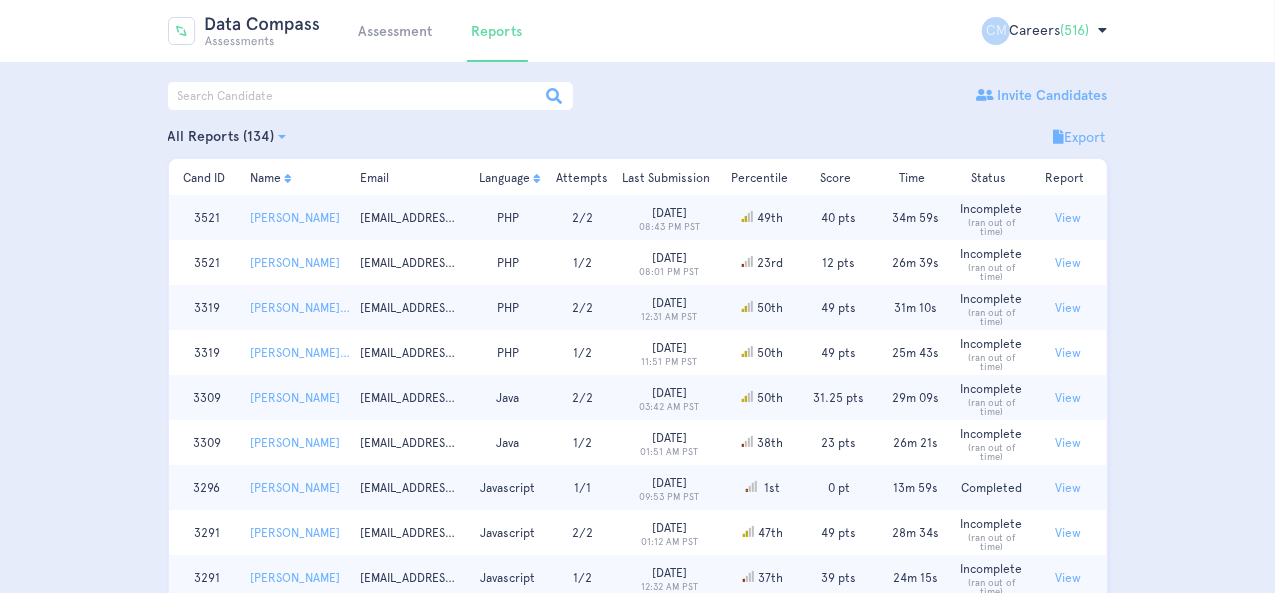click on "View" at bounding box center (1068, 218) 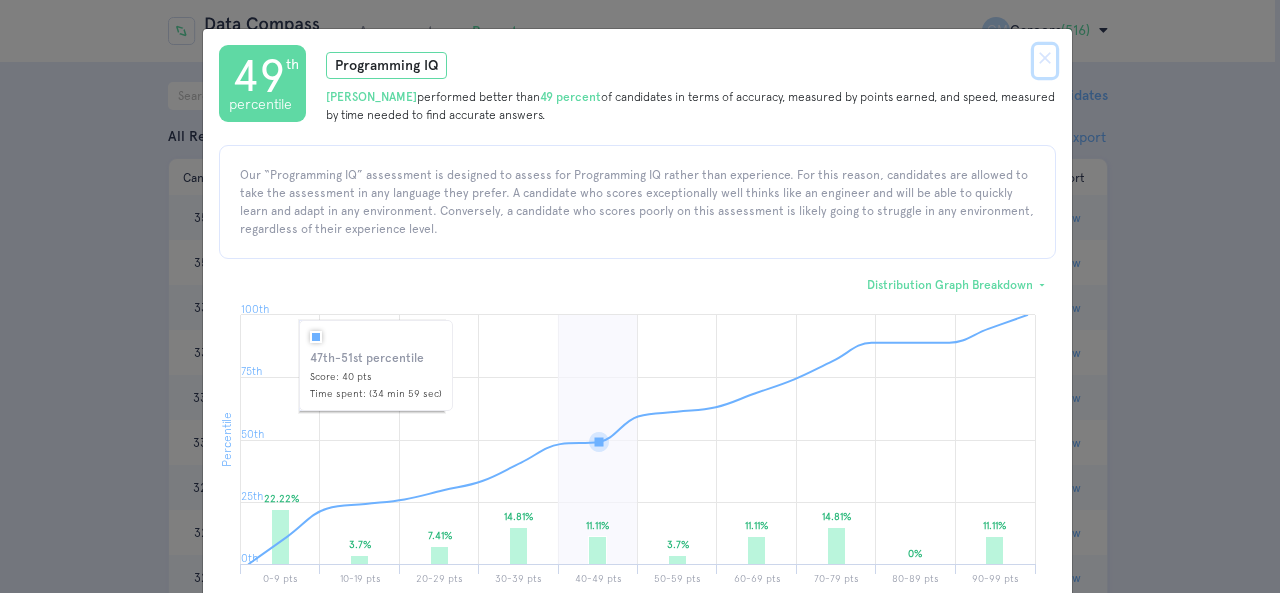 click on "close" at bounding box center [1045, 58] 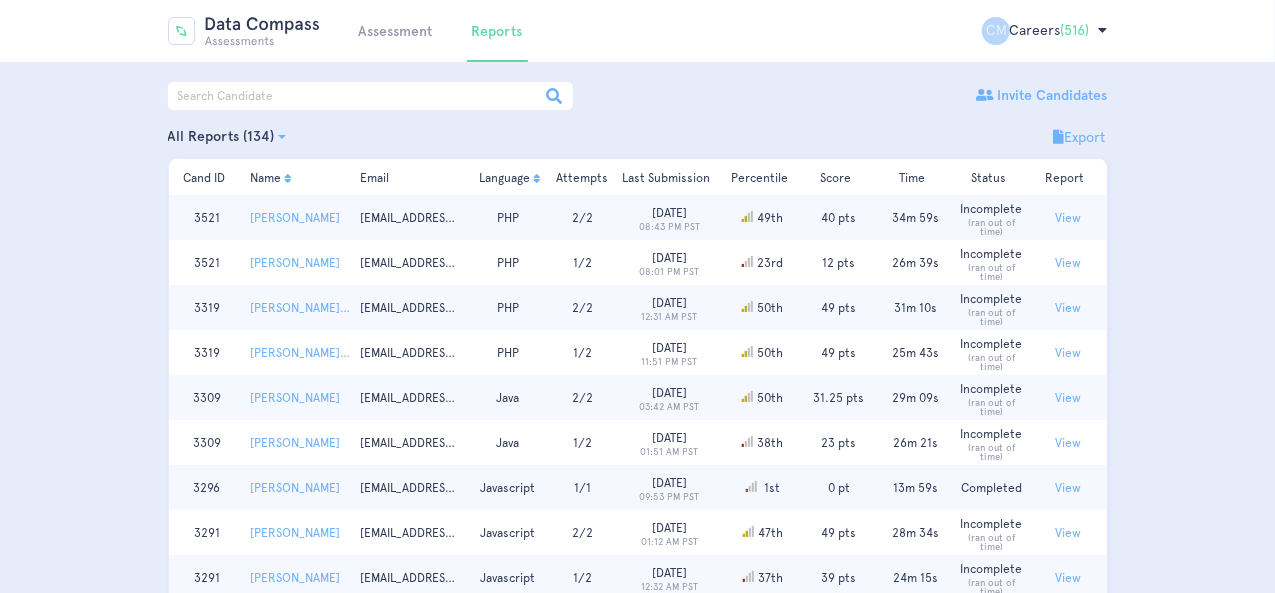 scroll, scrollTop: 0, scrollLeft: 0, axis: both 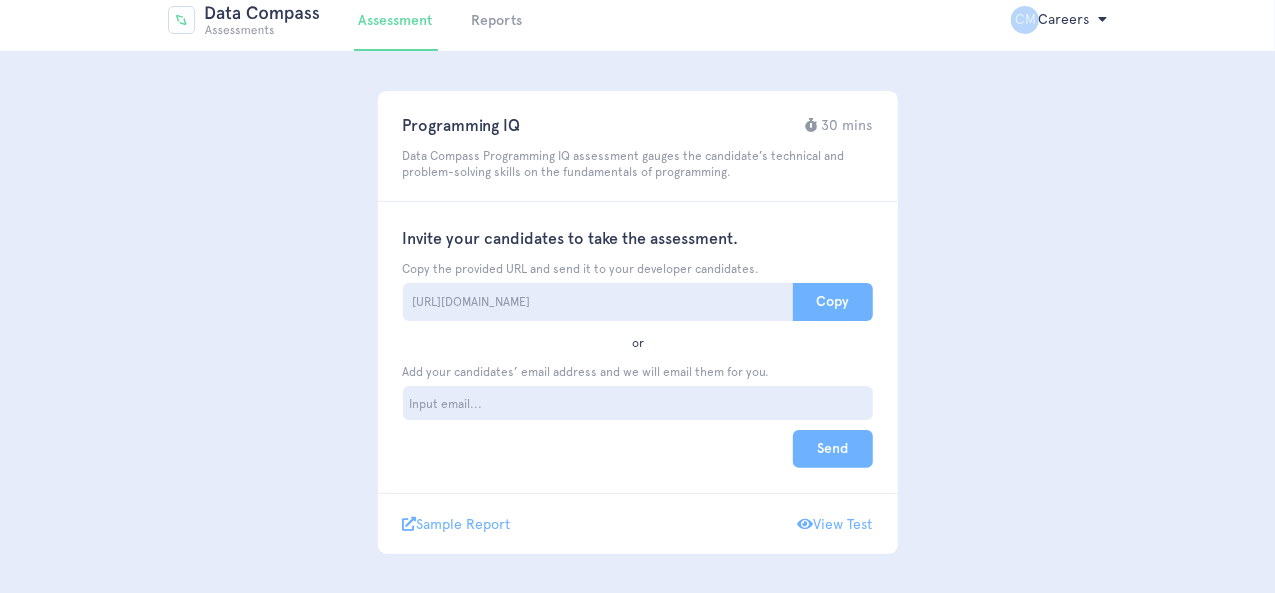 click at bounding box center [244, 20] 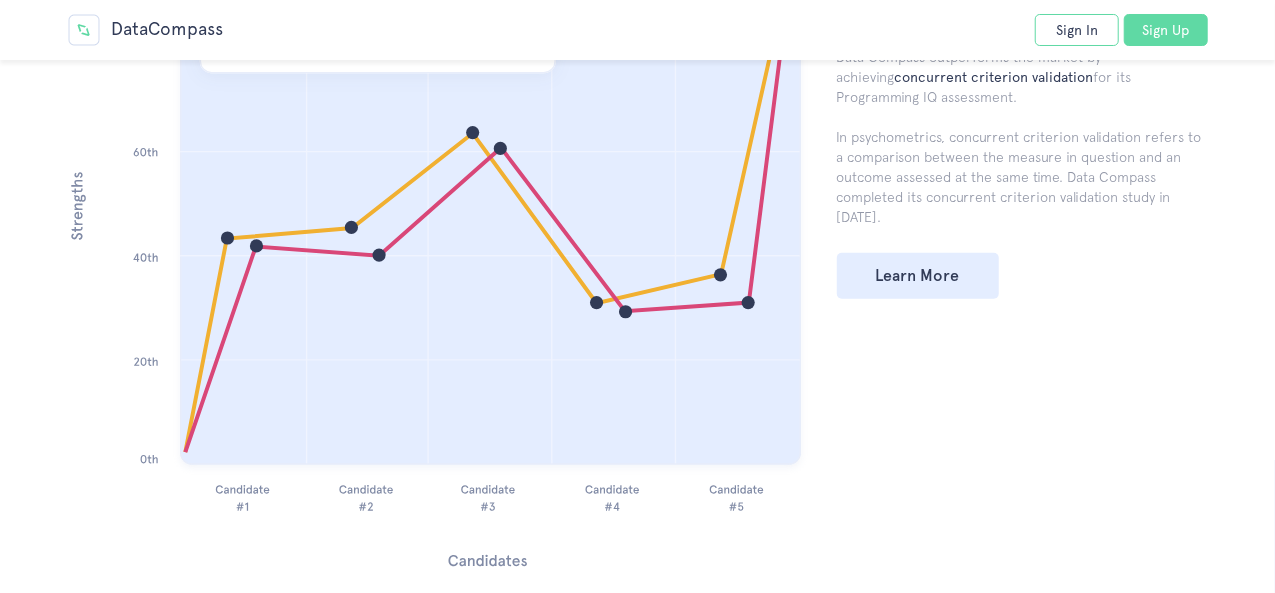 scroll, scrollTop: 700, scrollLeft: 0, axis: vertical 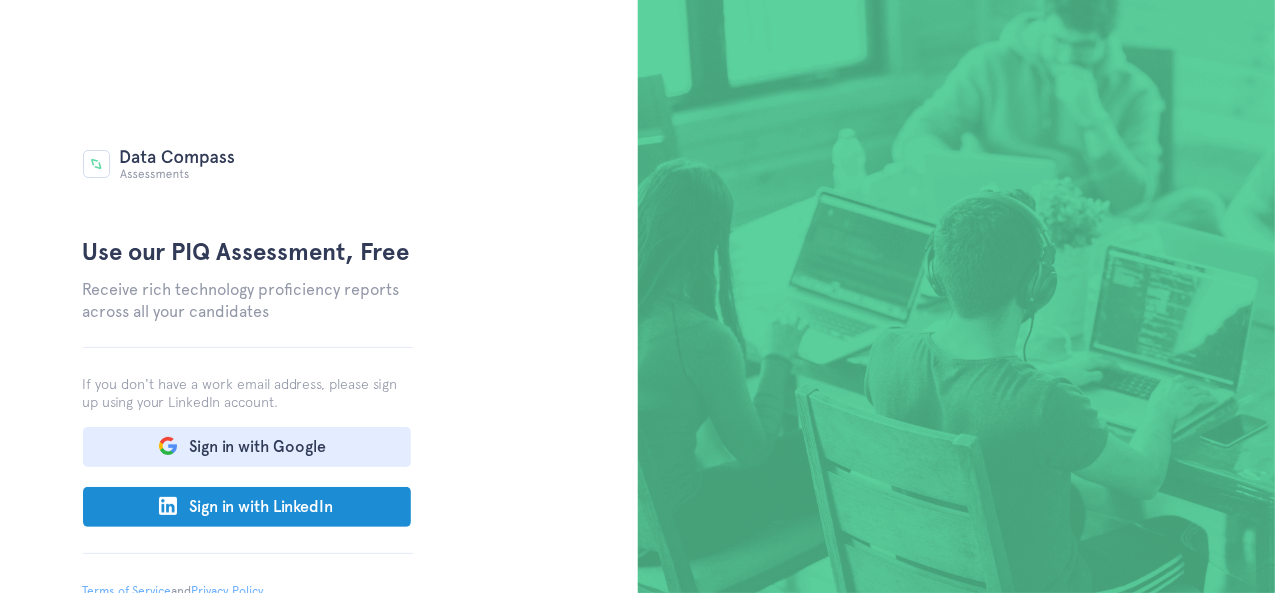 click on "Use our PIQ Assessment, Free
Receive rich technology proficiency reports across all your candidates
If you don't have a work email address, please sign up using your LinkedIn account.
Sign in with Google
Sign in with LinkedIn
Terms of Service  and  Privacy Policy." at bounding box center [248, 296] 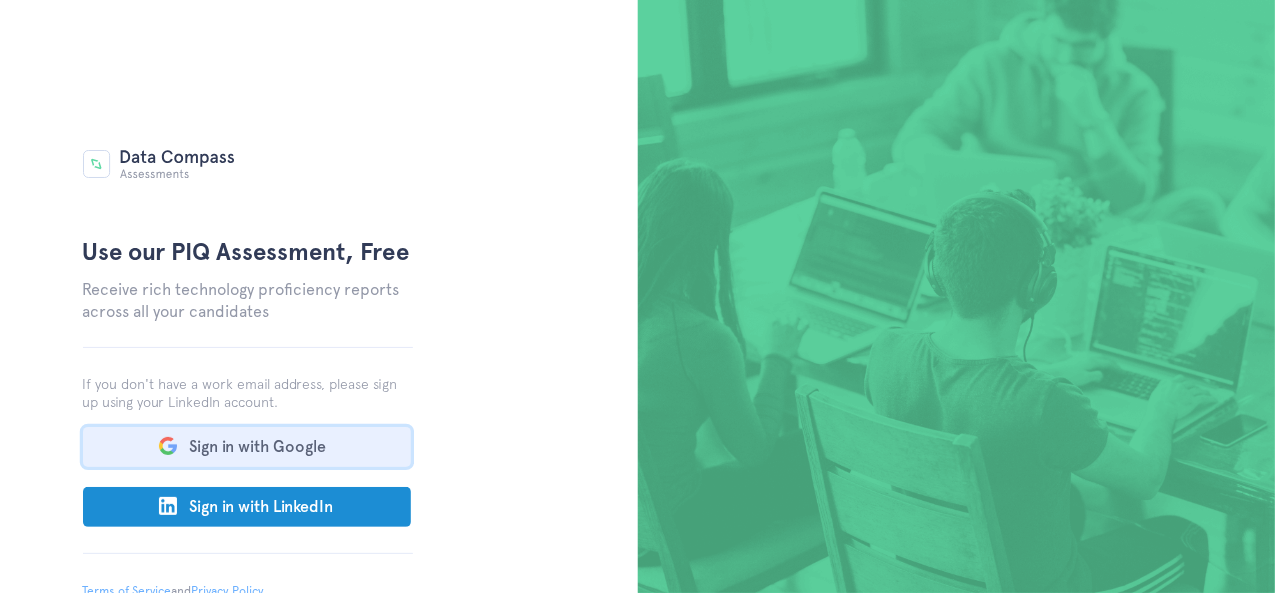 click on "Sign in with Google" at bounding box center (247, 447) 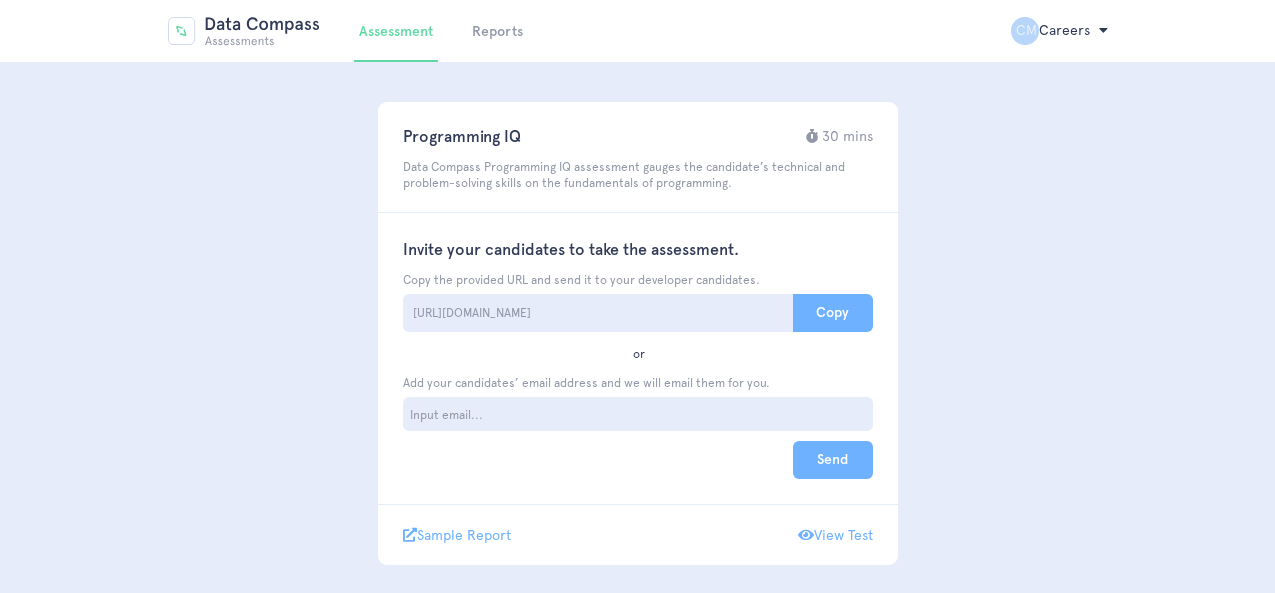 scroll, scrollTop: 0, scrollLeft: 0, axis: both 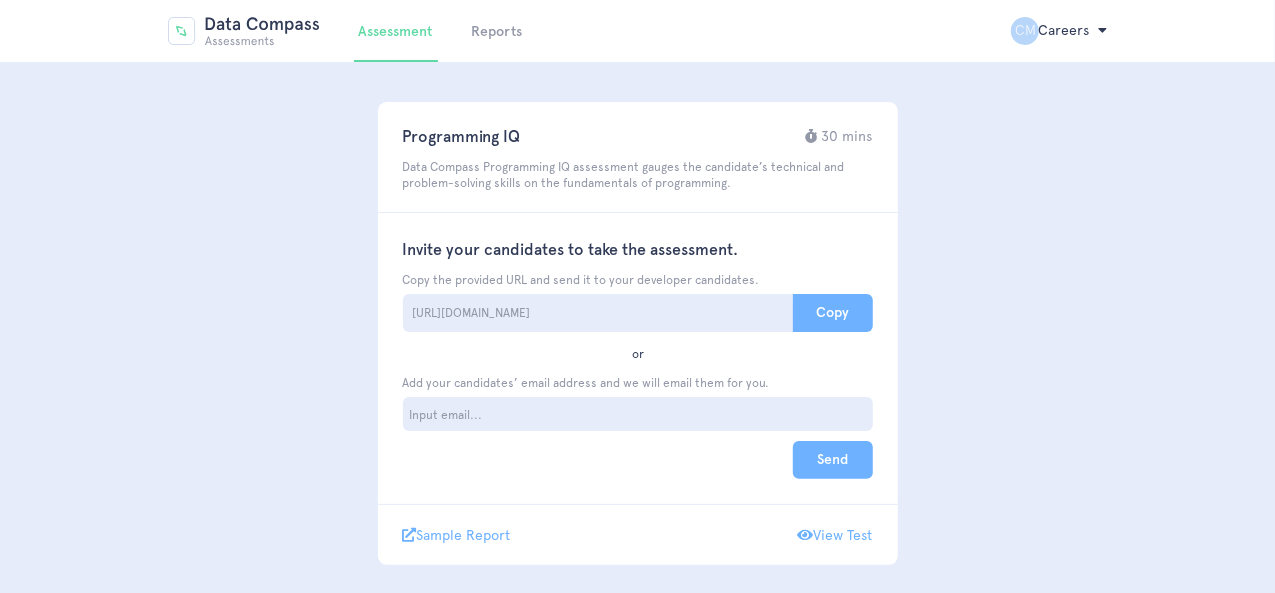 click on "Reports" at bounding box center (497, 31) 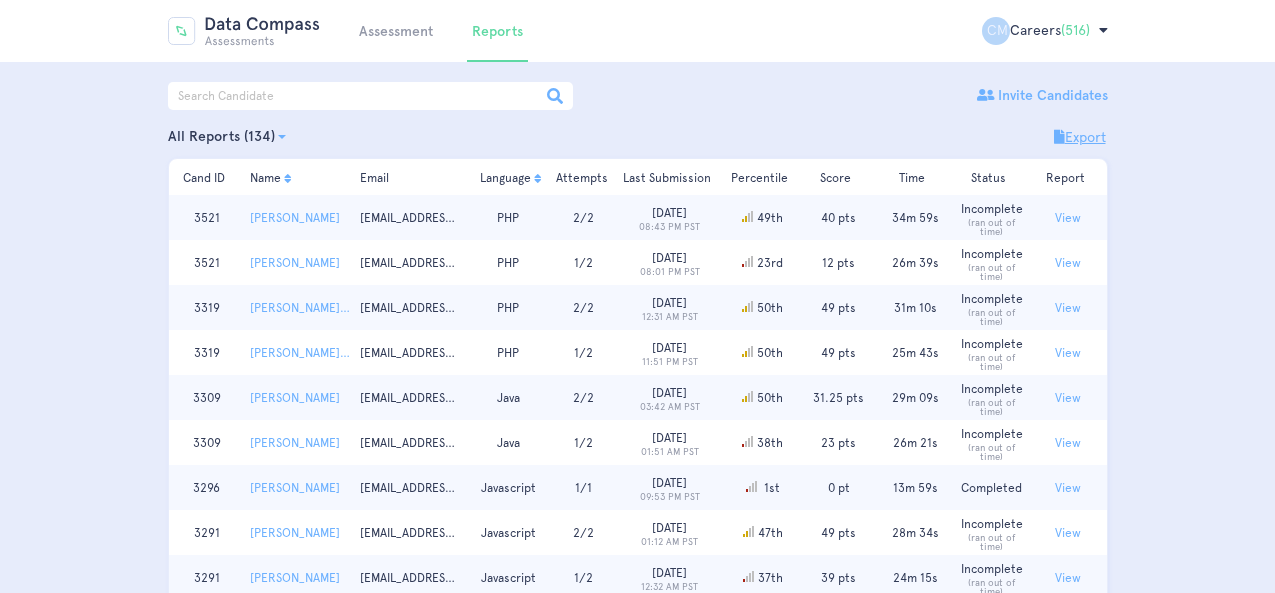 scroll, scrollTop: 0, scrollLeft: 0, axis: both 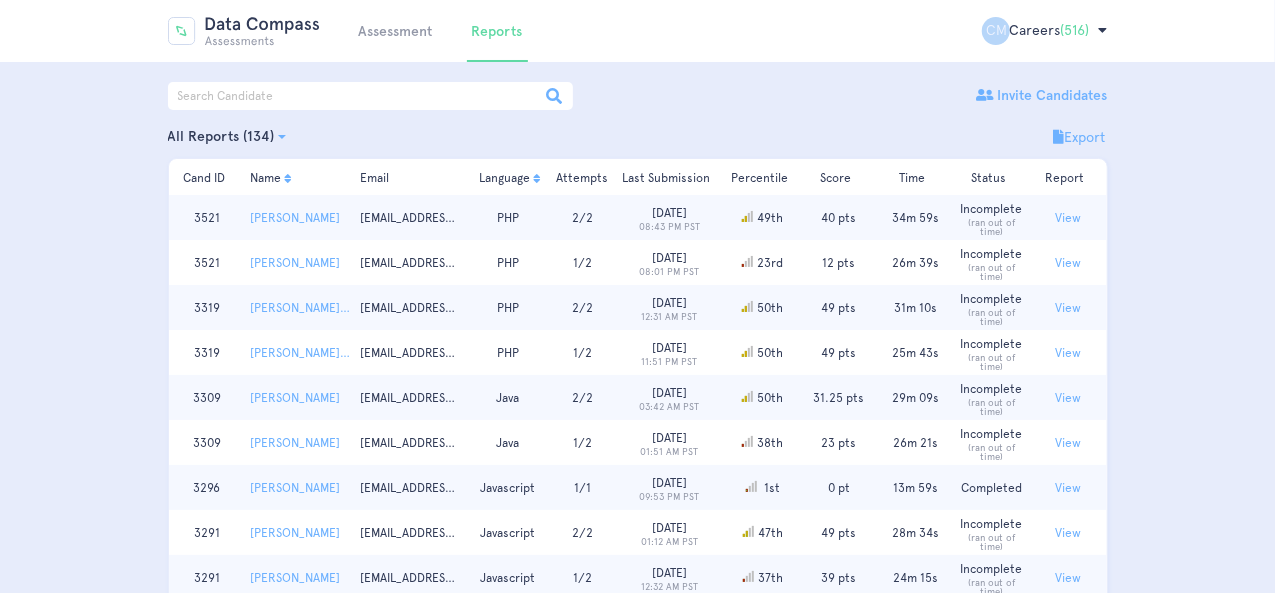 click on "CM
Careers
(516)" at bounding box center (1045, 31) 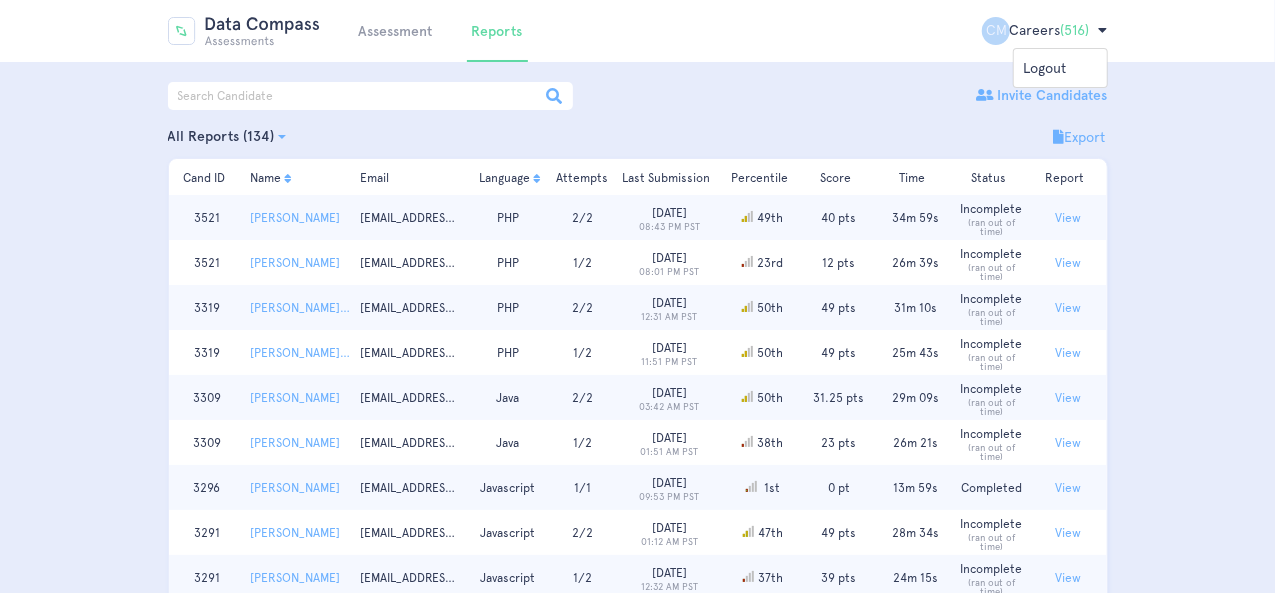click on "All Reports (134)
Unlocked Reports (134)
Locked Reports (0)
All Reports (134)" at bounding box center [638, 137] 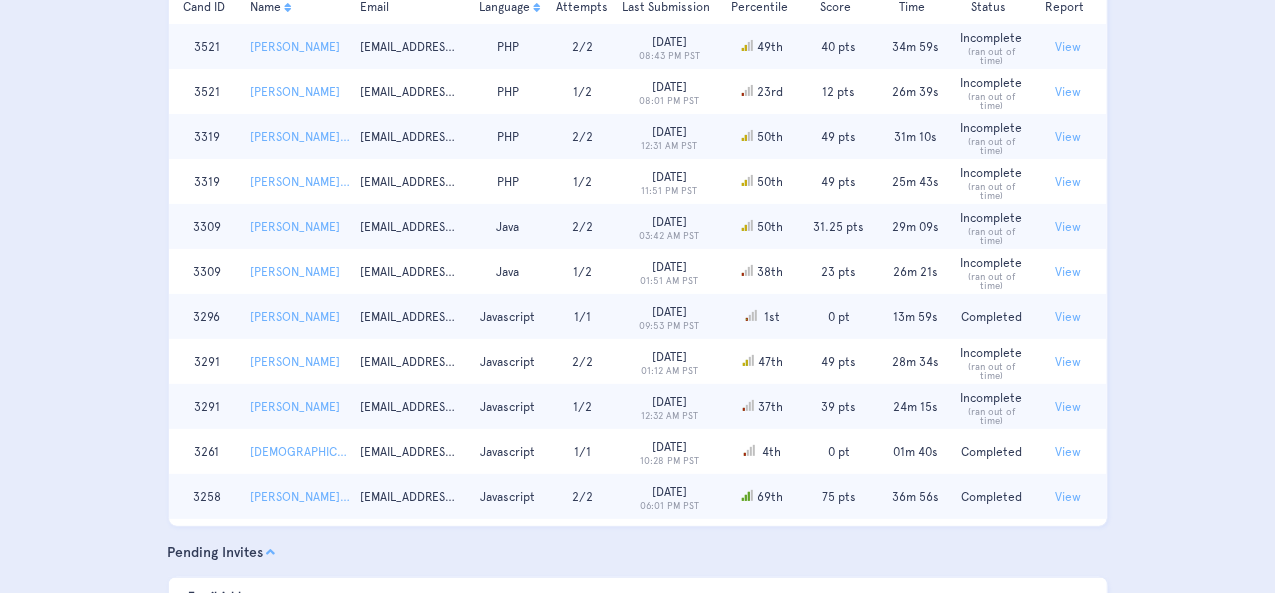 scroll, scrollTop: 295, scrollLeft: 0, axis: vertical 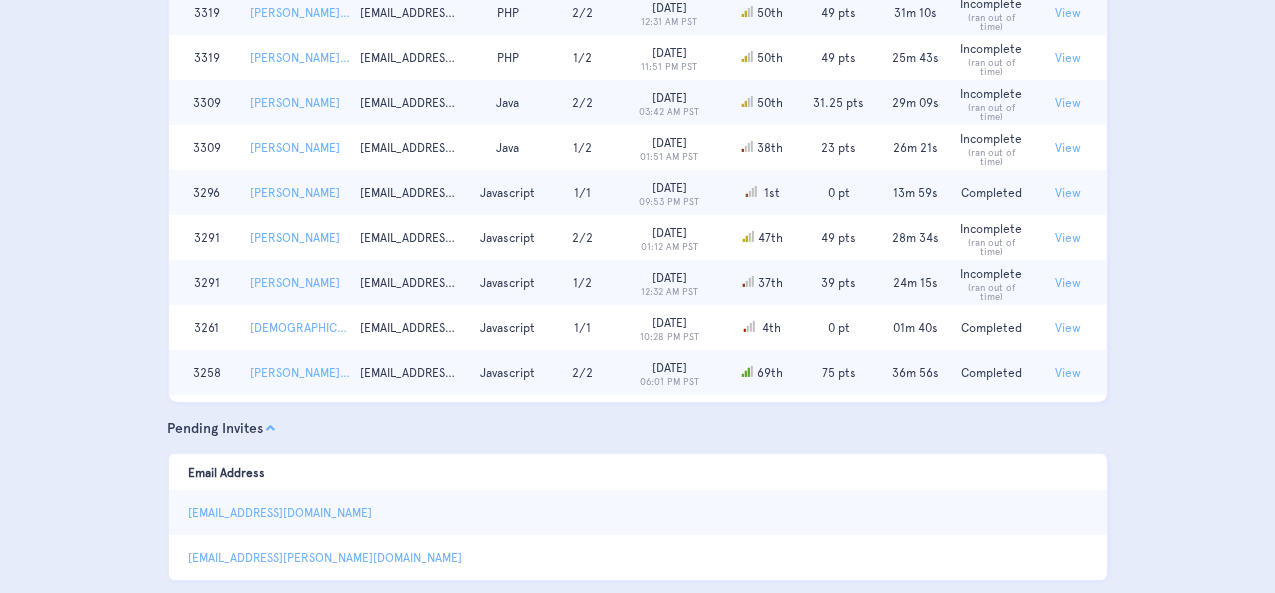click on "Pending Invites" at bounding box center (638, 429) 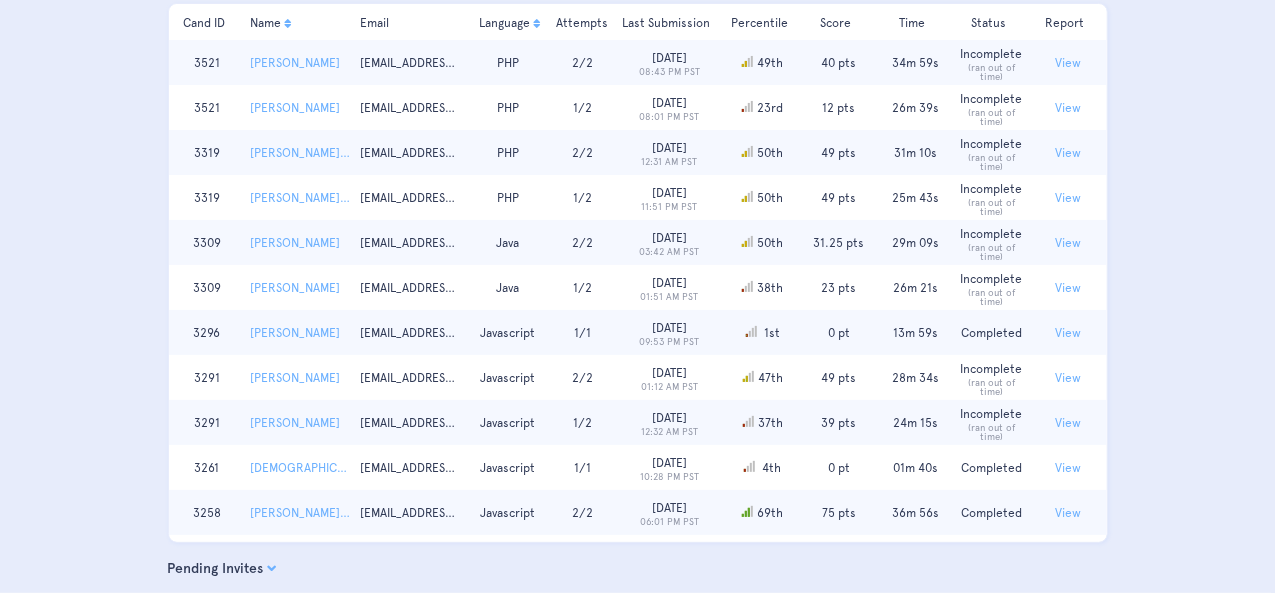 scroll, scrollTop: 154, scrollLeft: 0, axis: vertical 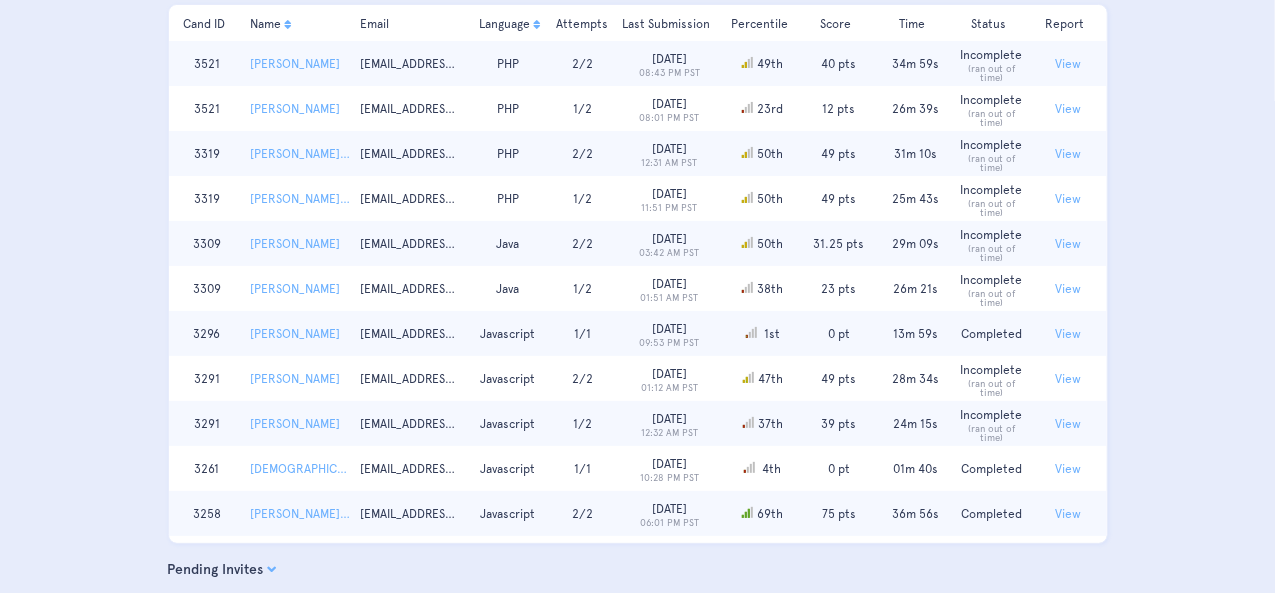 drag, startPoint x: 272, startPoint y: 561, endPoint x: 275, endPoint y: 551, distance: 10.440307 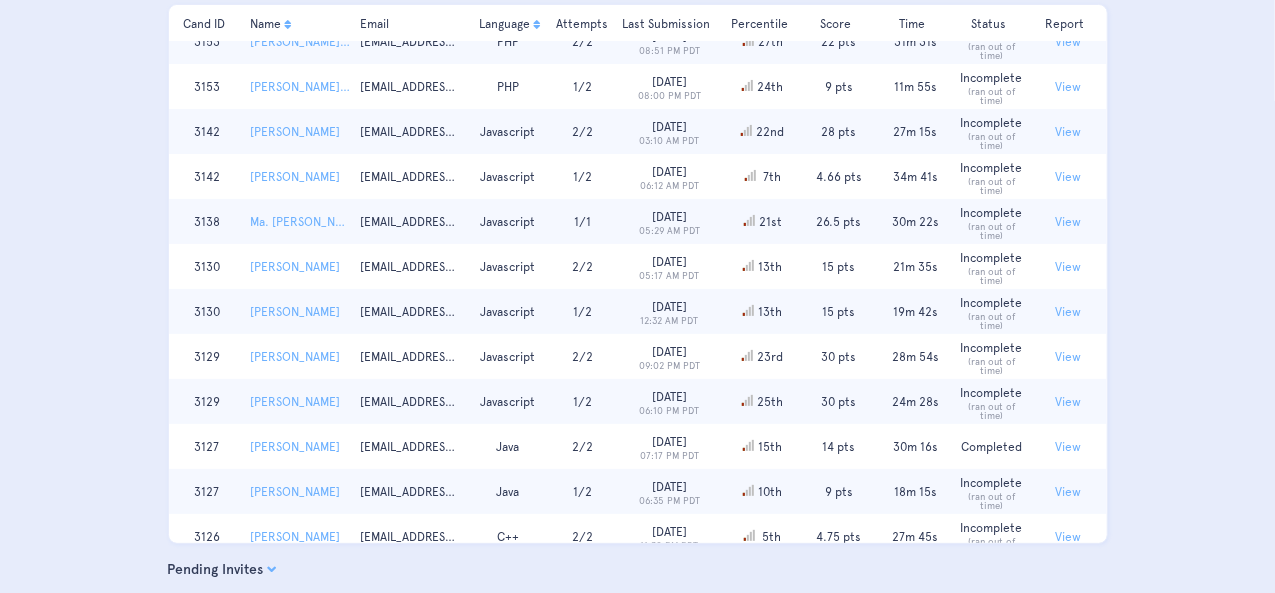 scroll, scrollTop: 2200, scrollLeft: 0, axis: vertical 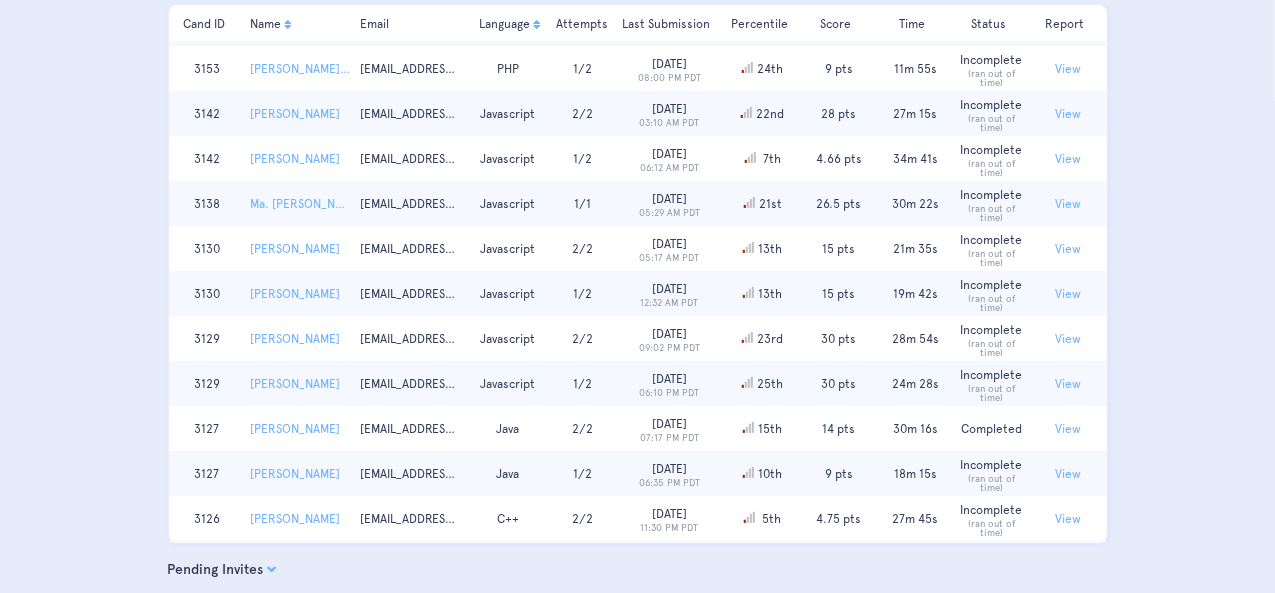 click on "18m 15s" at bounding box center [915, 473] 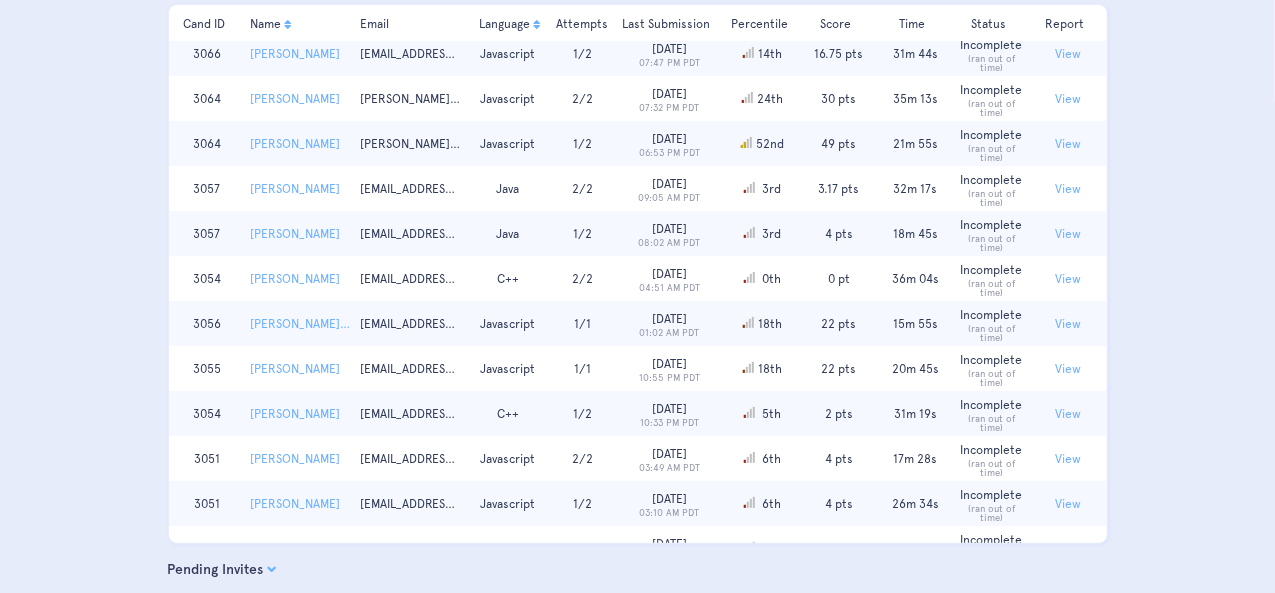 scroll, scrollTop: 3900, scrollLeft: 0, axis: vertical 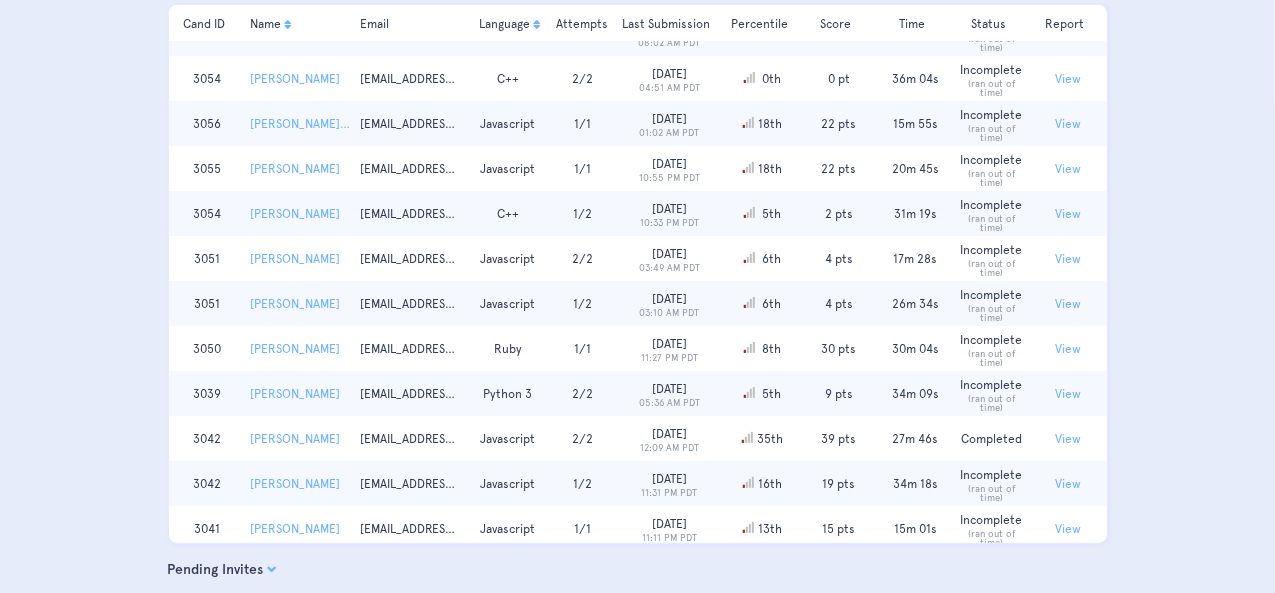 click on "Pending Invites" at bounding box center (638, 570) 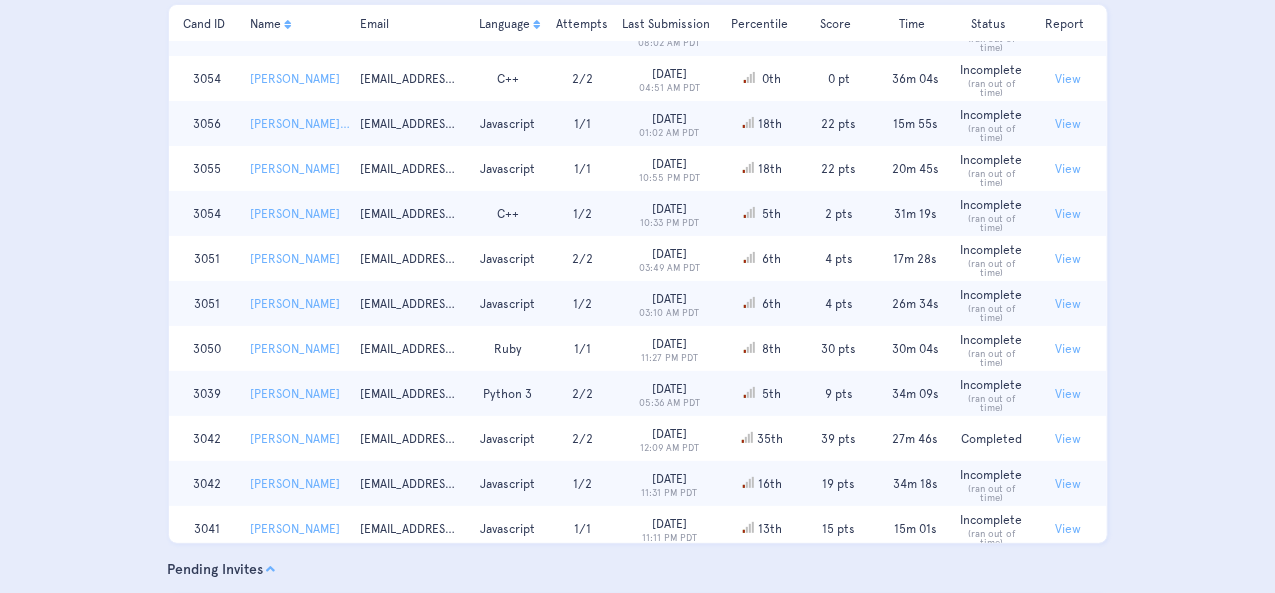 scroll, scrollTop: 0, scrollLeft: 0, axis: both 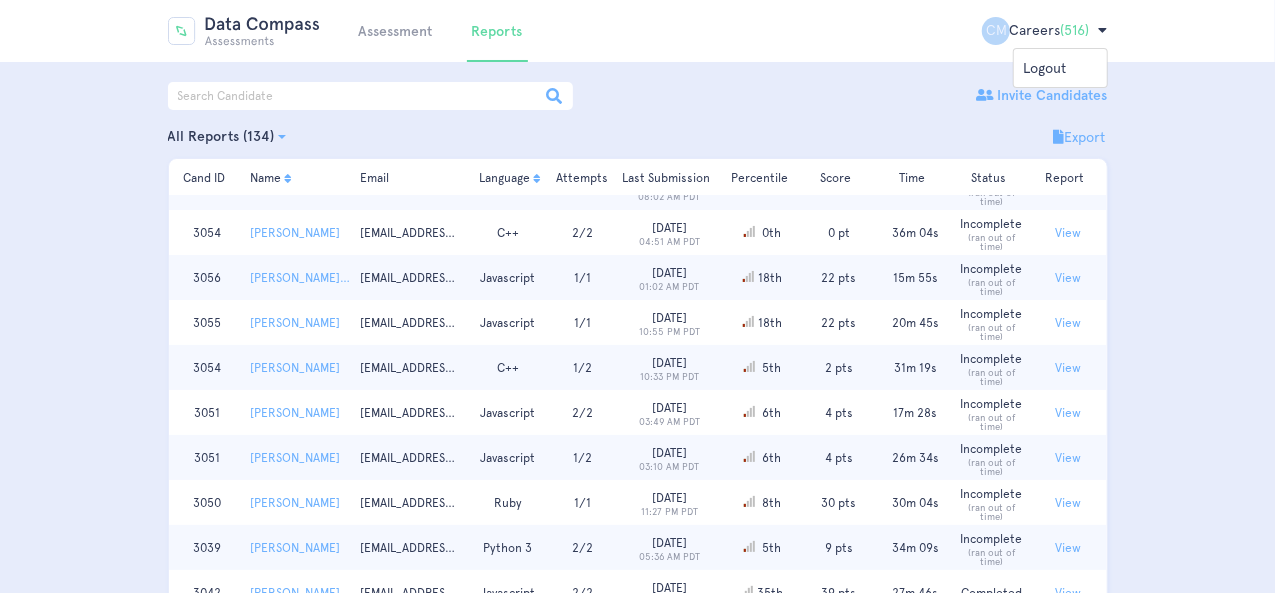 click at bounding box center [244, 31] 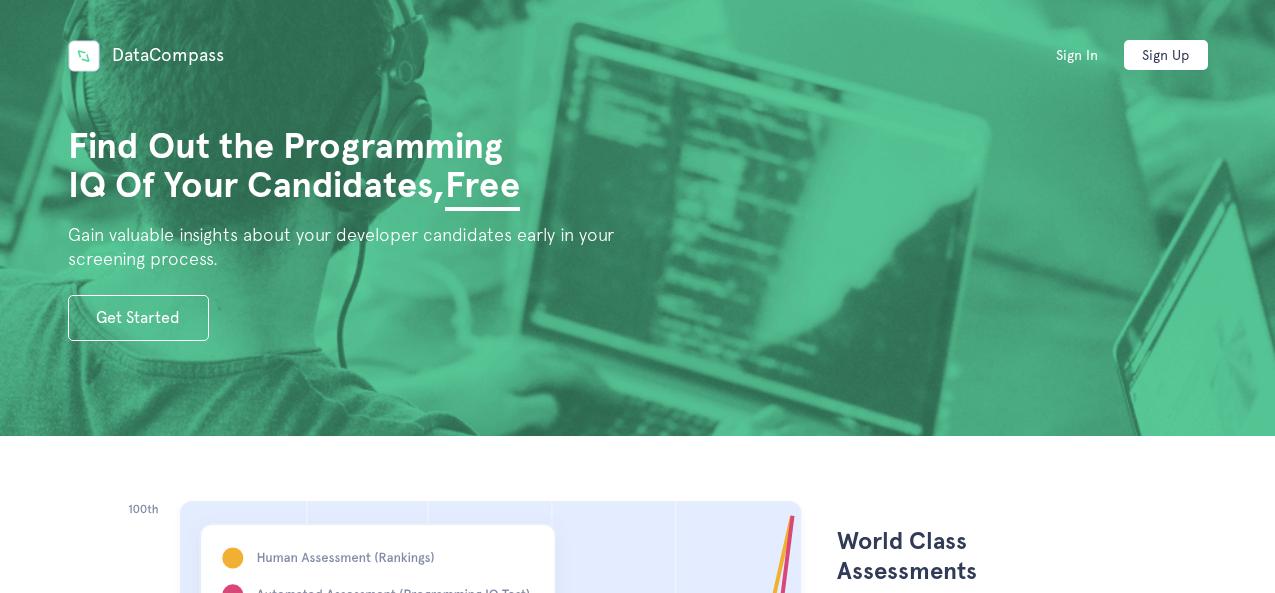 scroll, scrollTop: 0, scrollLeft: 0, axis: both 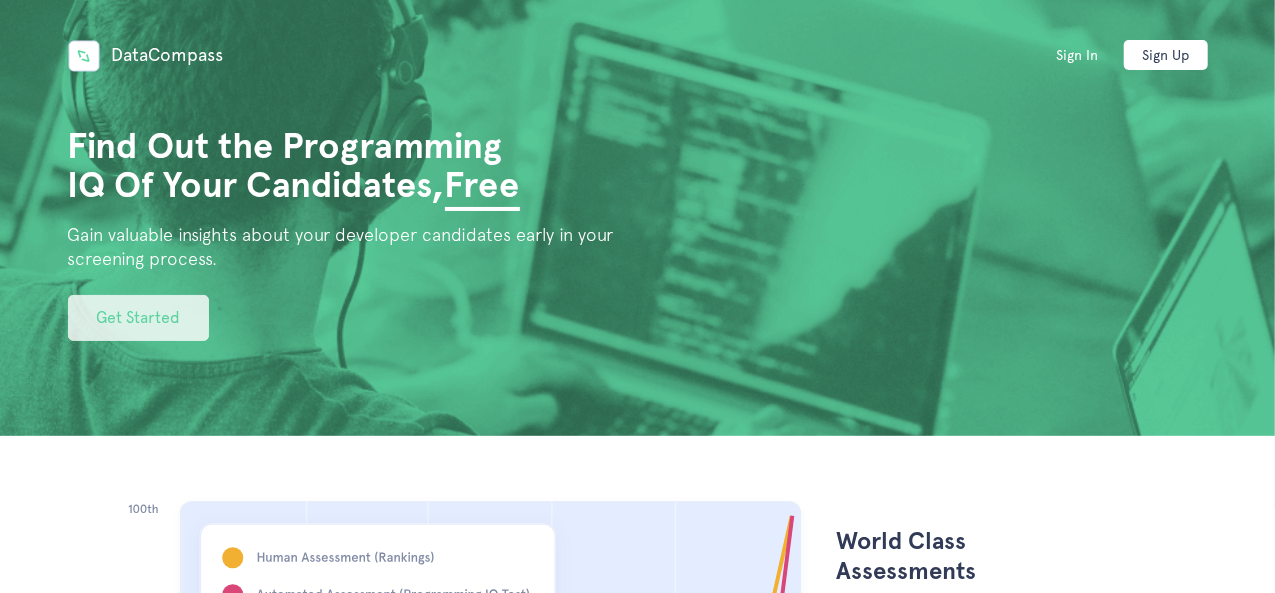 click on "Get Started" at bounding box center (138, 318) 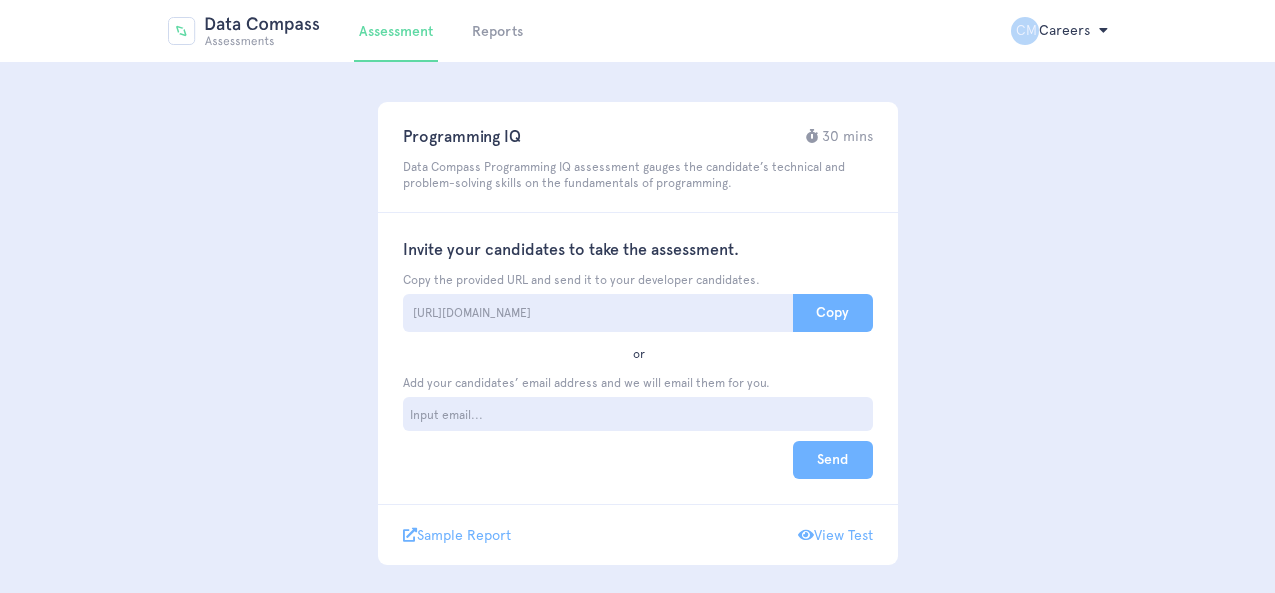 scroll, scrollTop: 0, scrollLeft: 0, axis: both 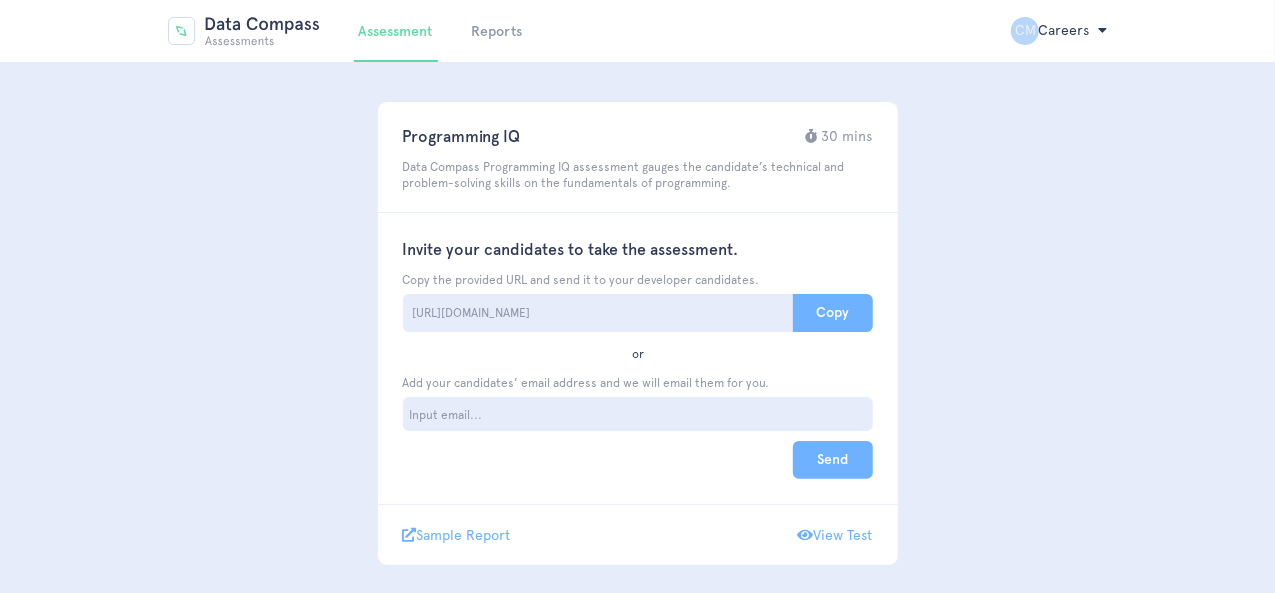 click on "CM
Careers
()" at bounding box center (1059, 31) 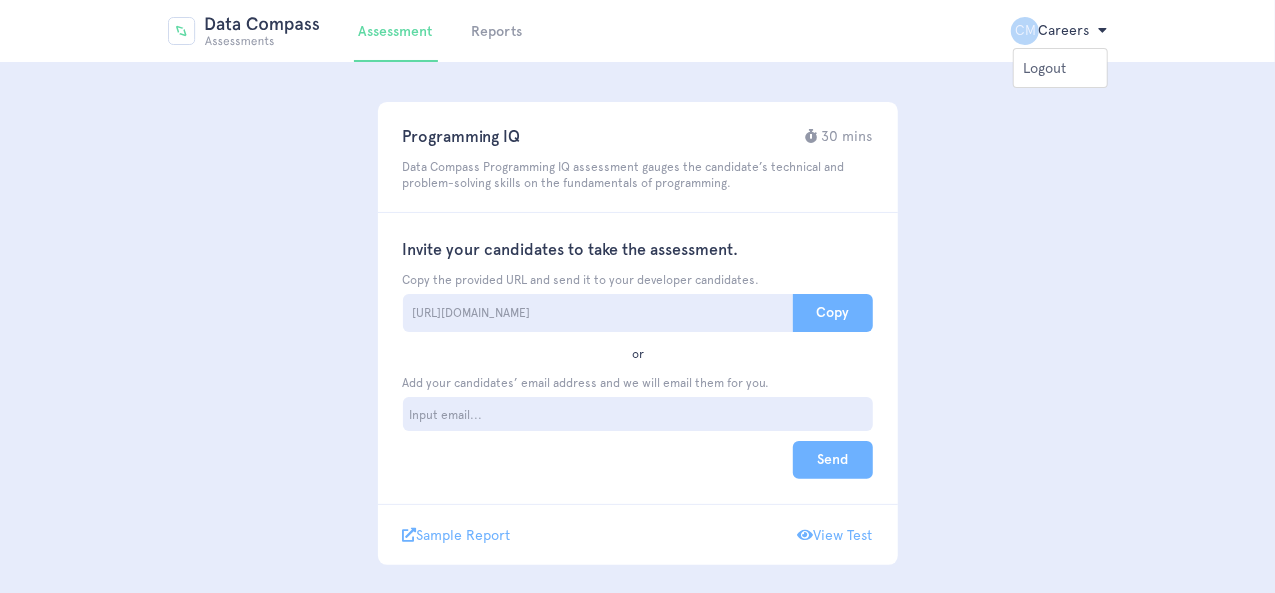click on "Logout" at bounding box center (1060, 68) 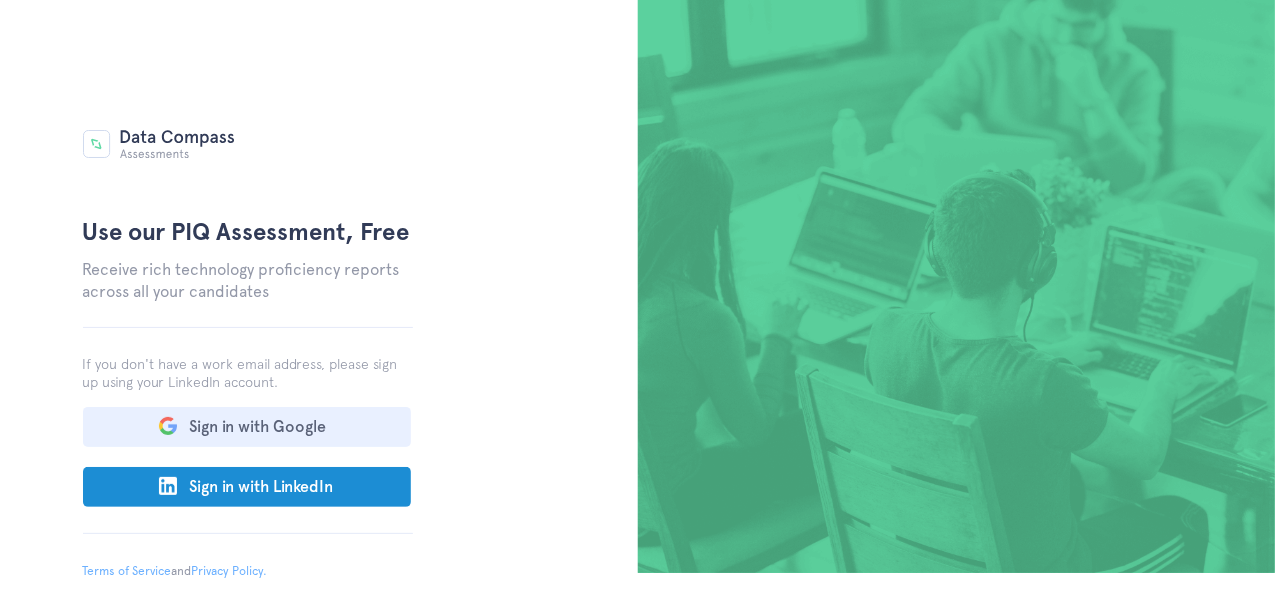 scroll, scrollTop: 0, scrollLeft: 0, axis: both 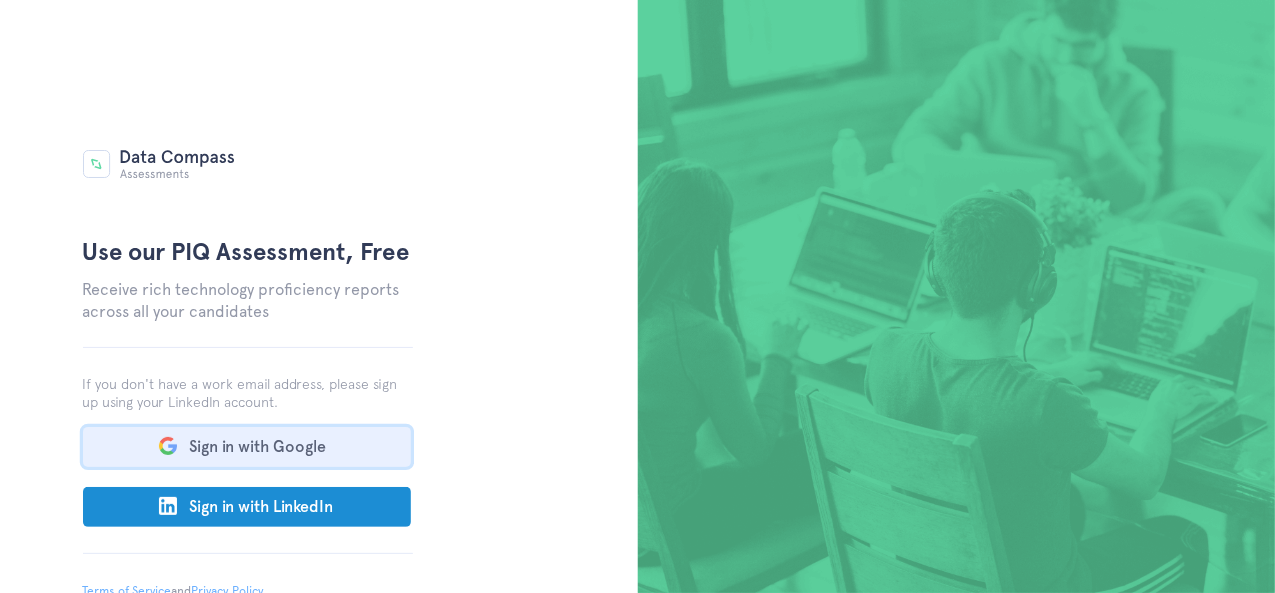 click on "Sign in with Google" at bounding box center (247, 447) 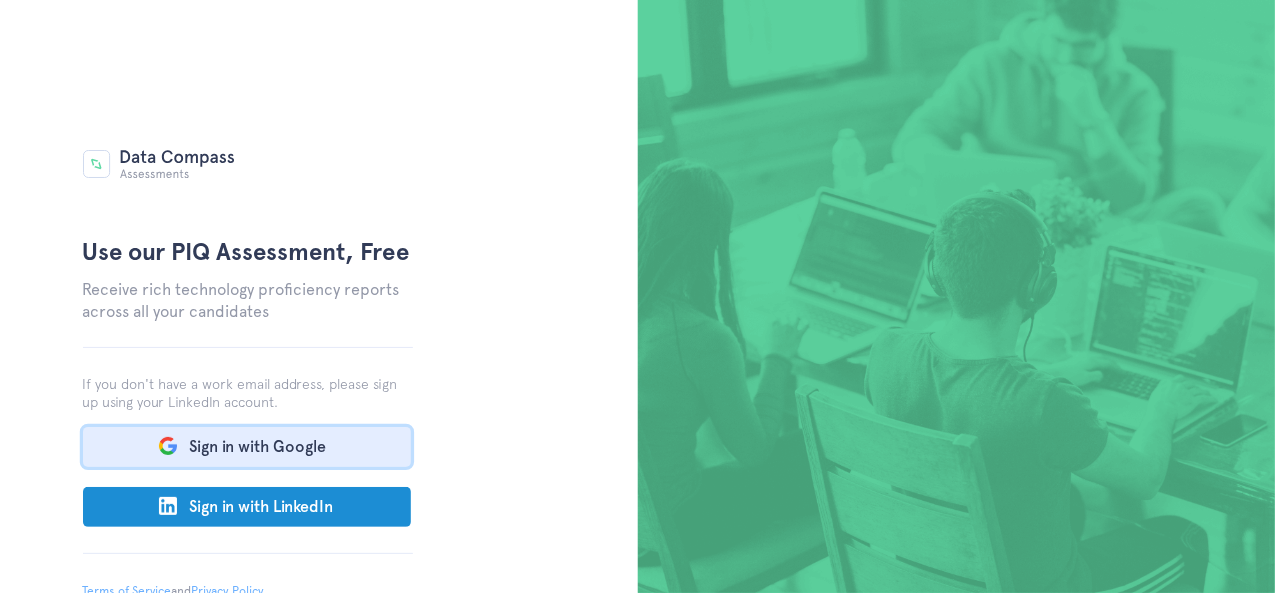 type 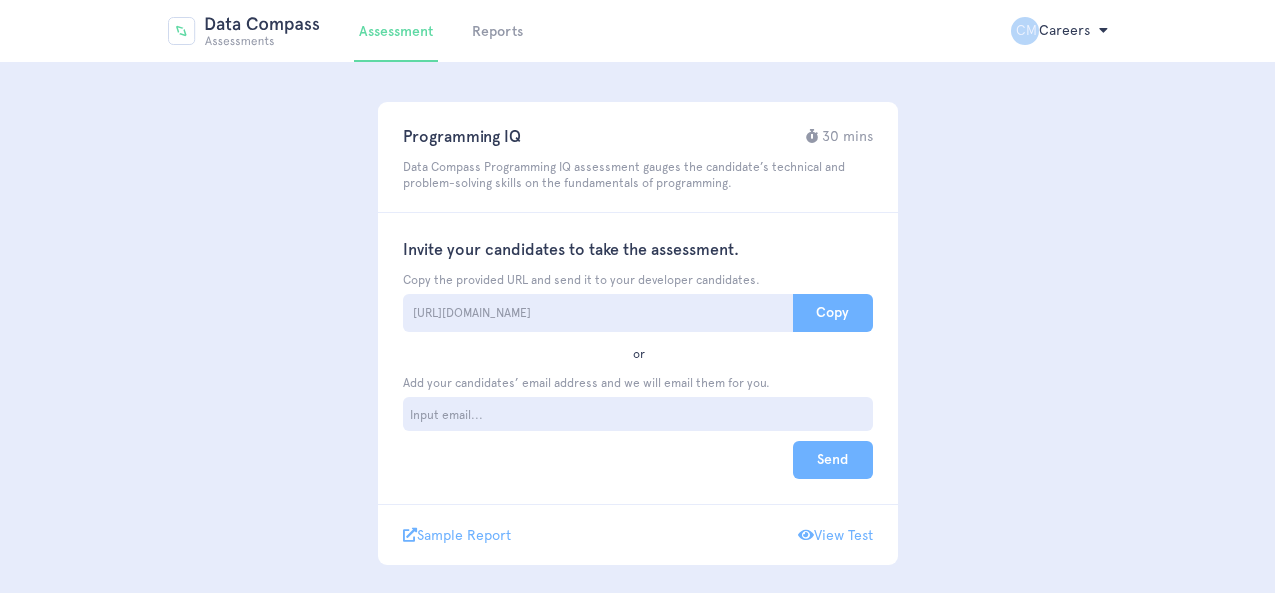scroll, scrollTop: 0, scrollLeft: 0, axis: both 